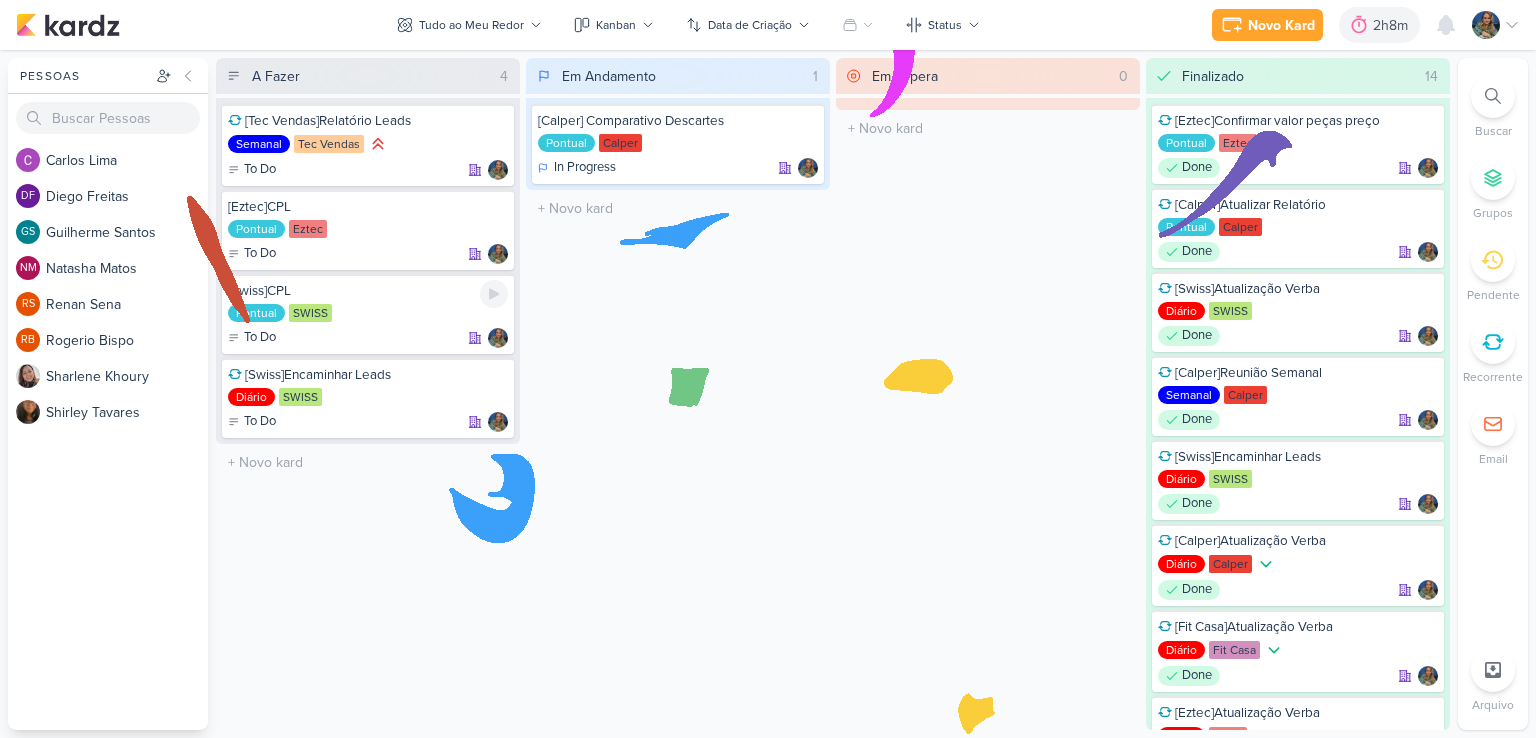 scroll, scrollTop: 0, scrollLeft: 0, axis: both 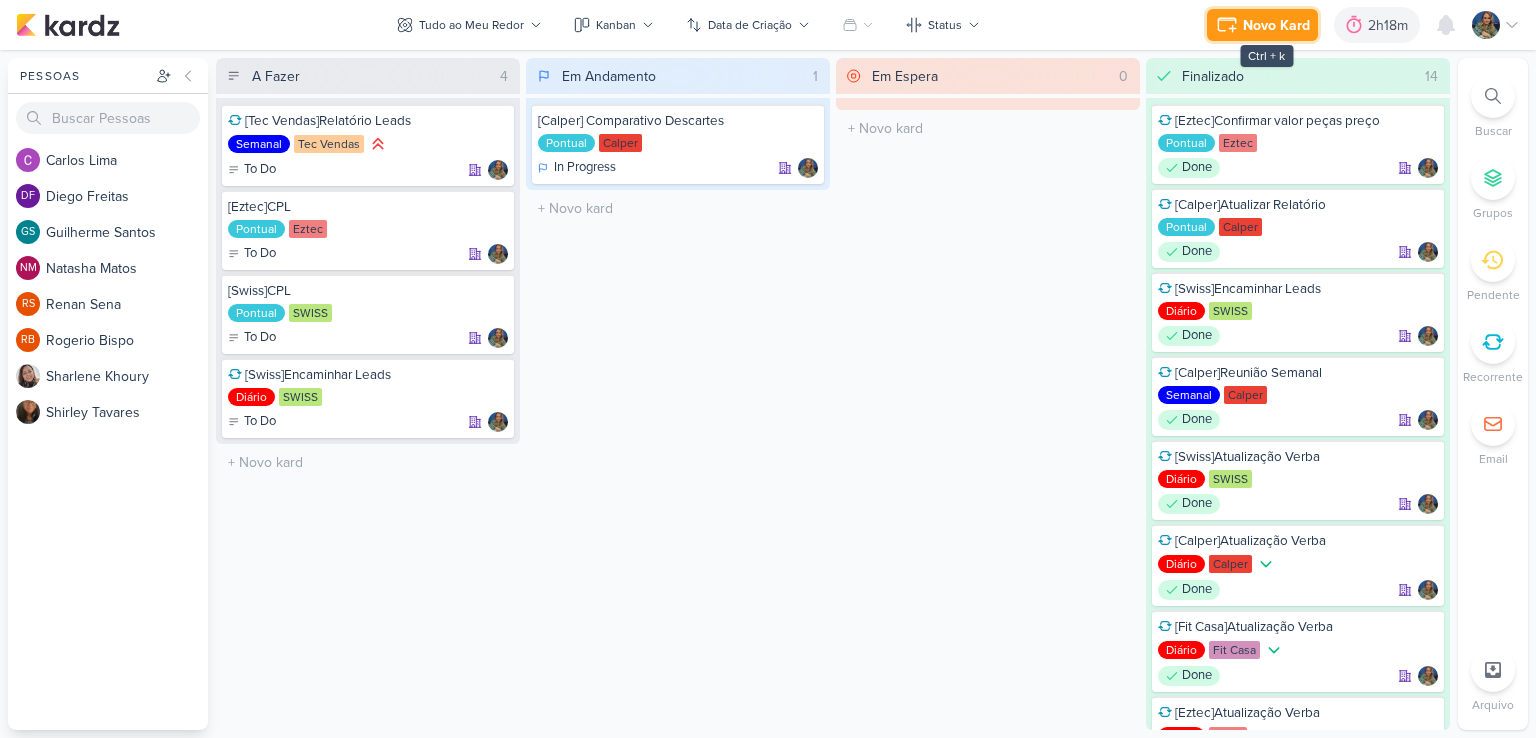 click 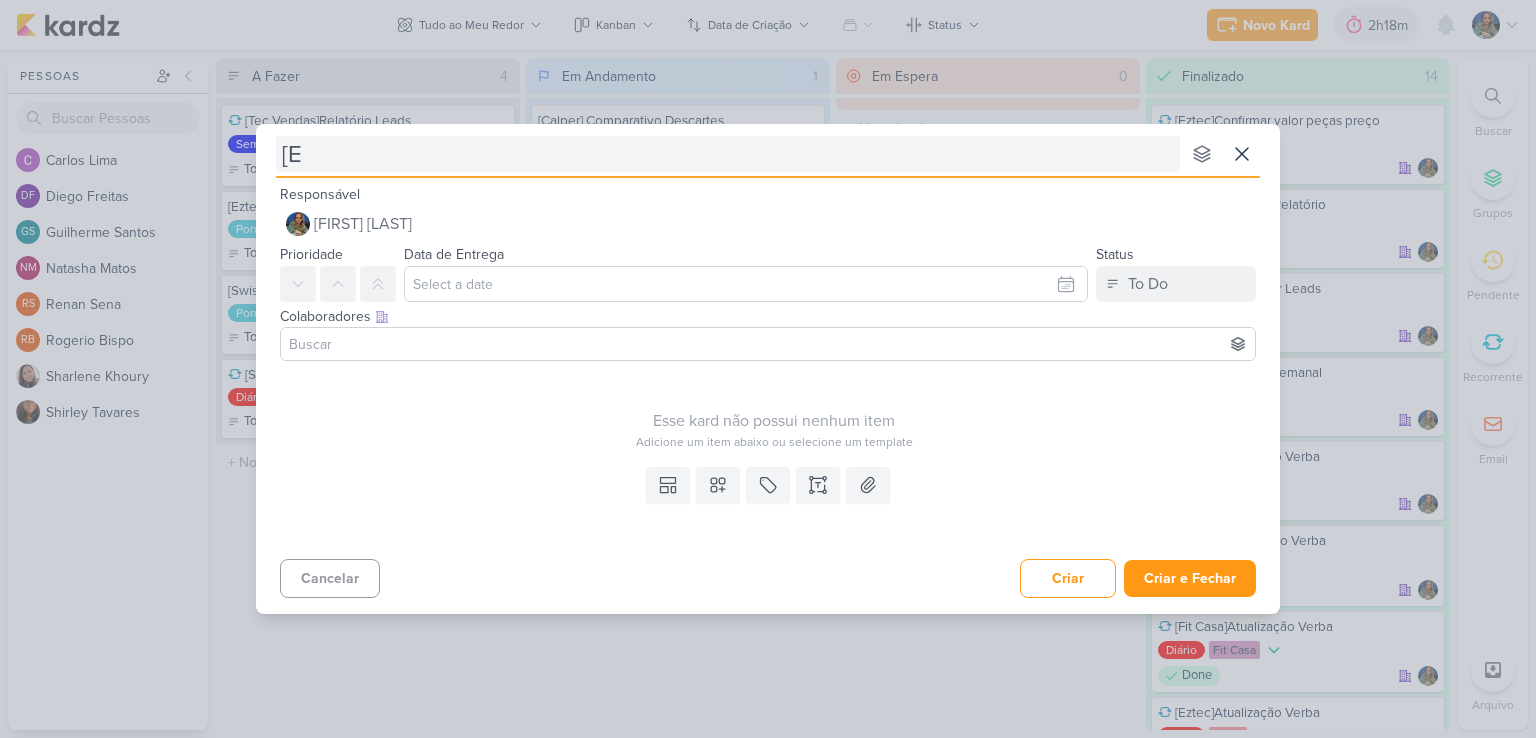 type on "[EZ" 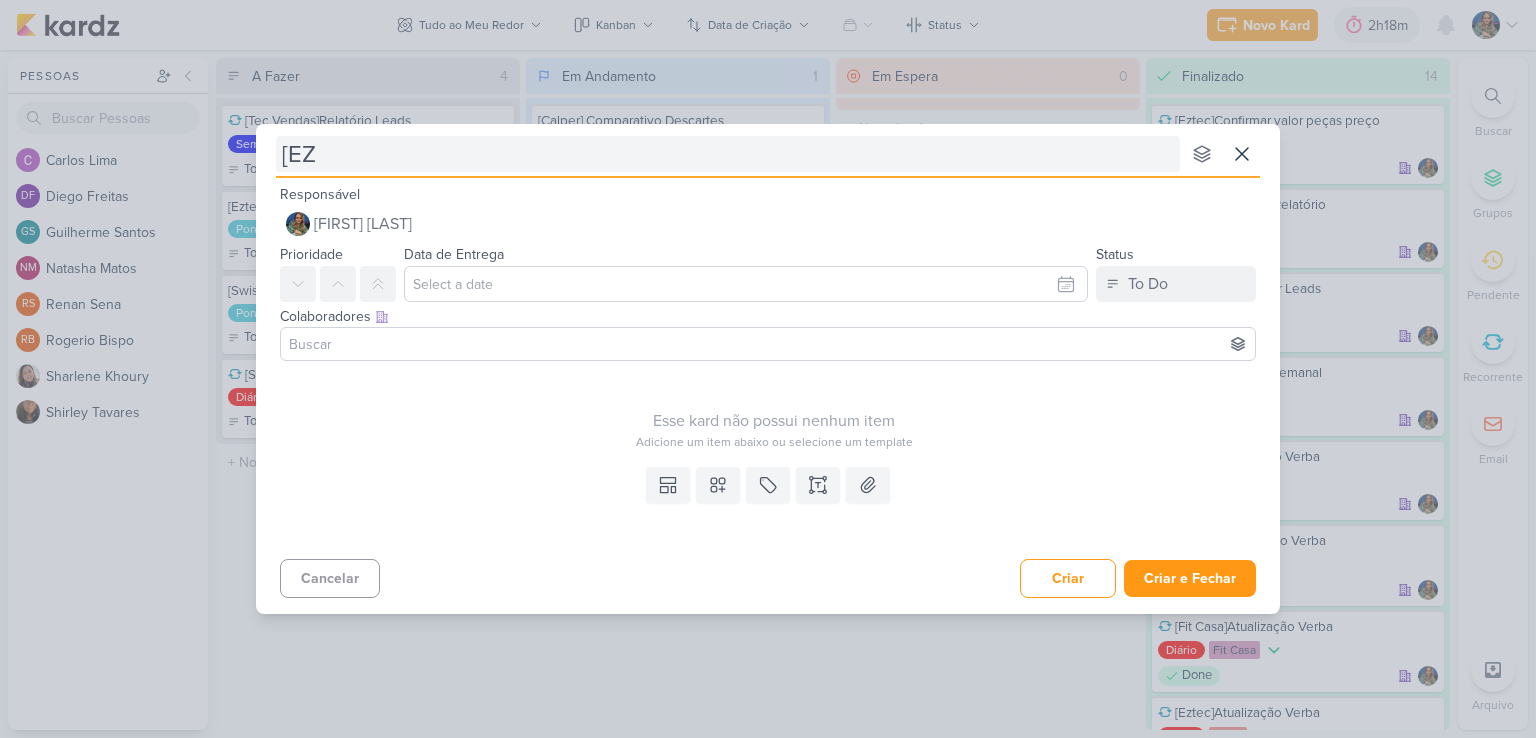 type 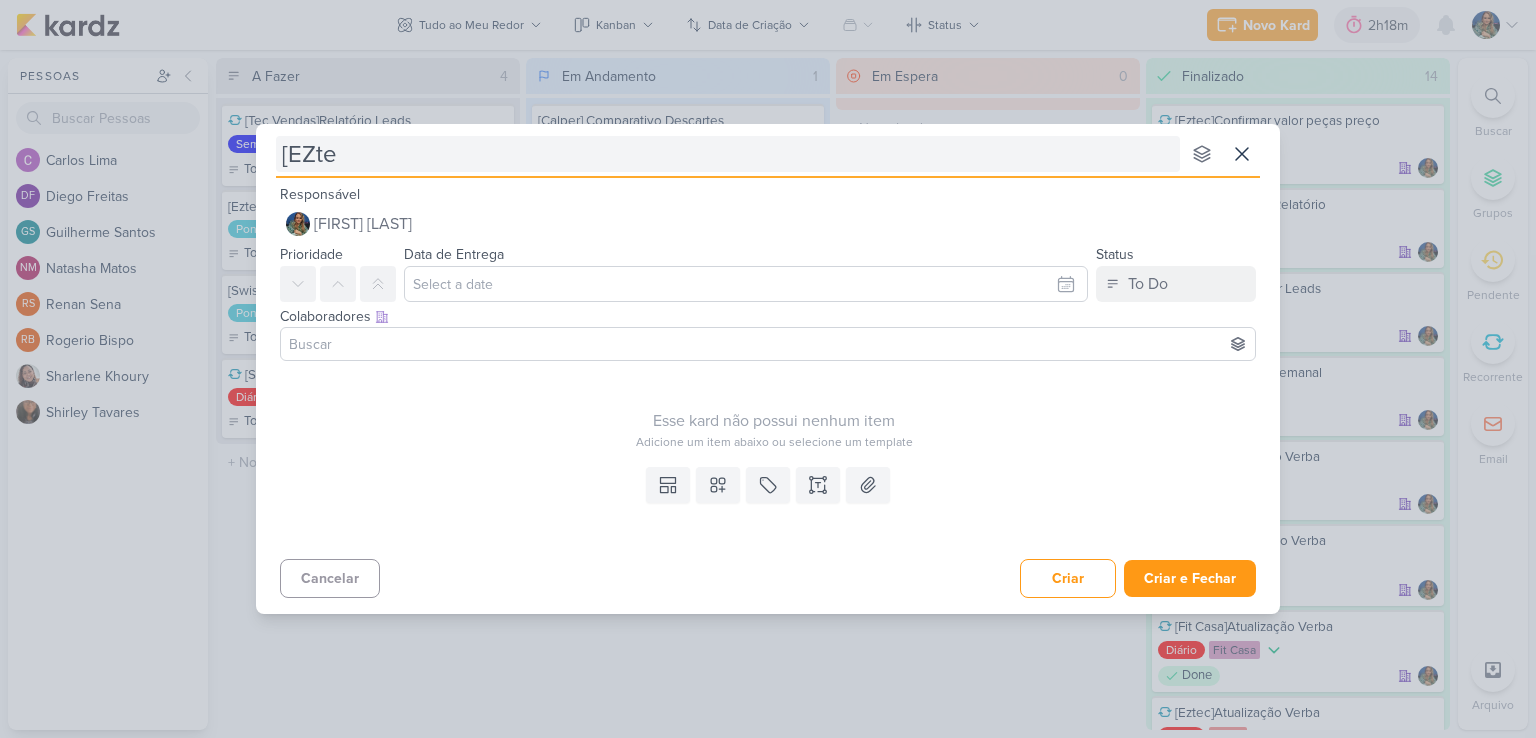 type on "[EZtec" 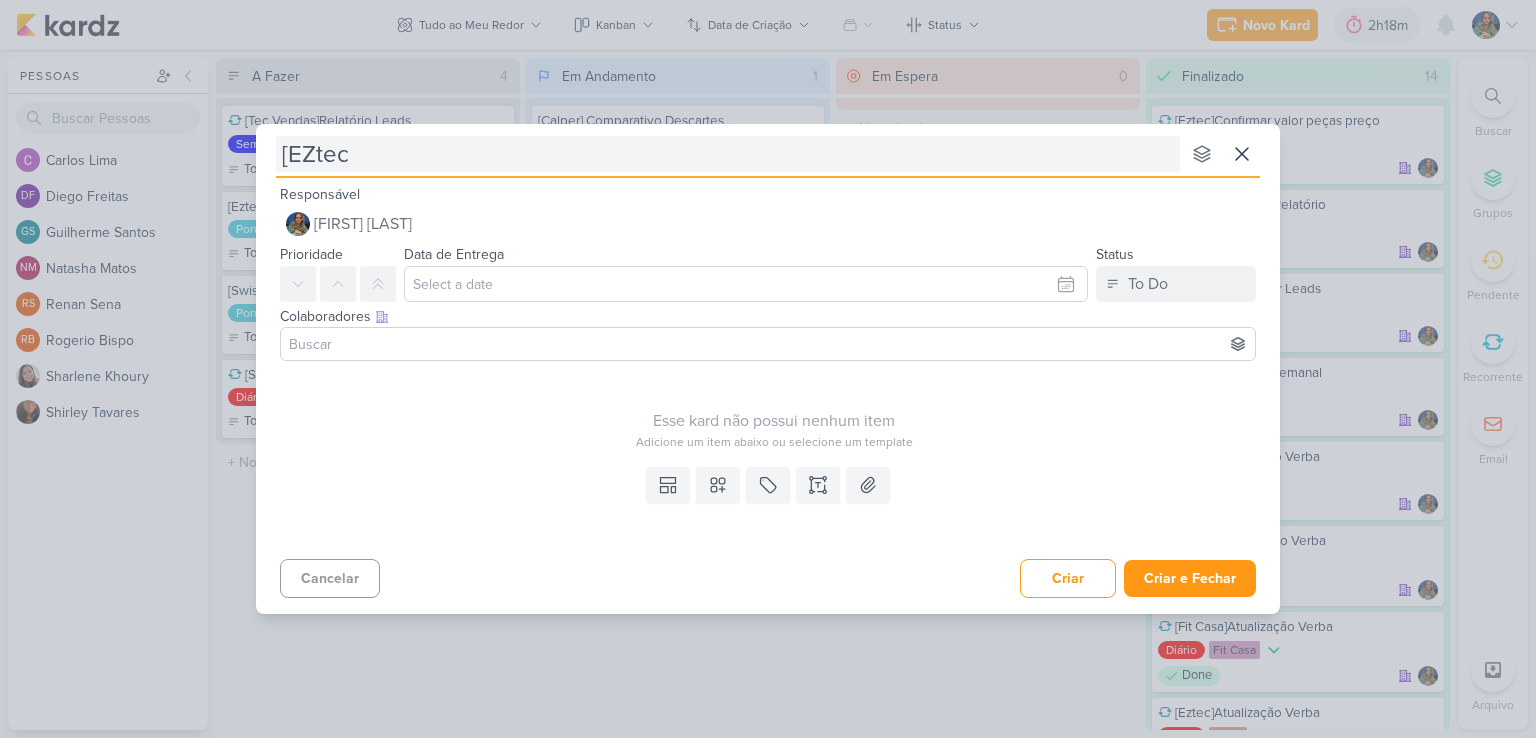 type 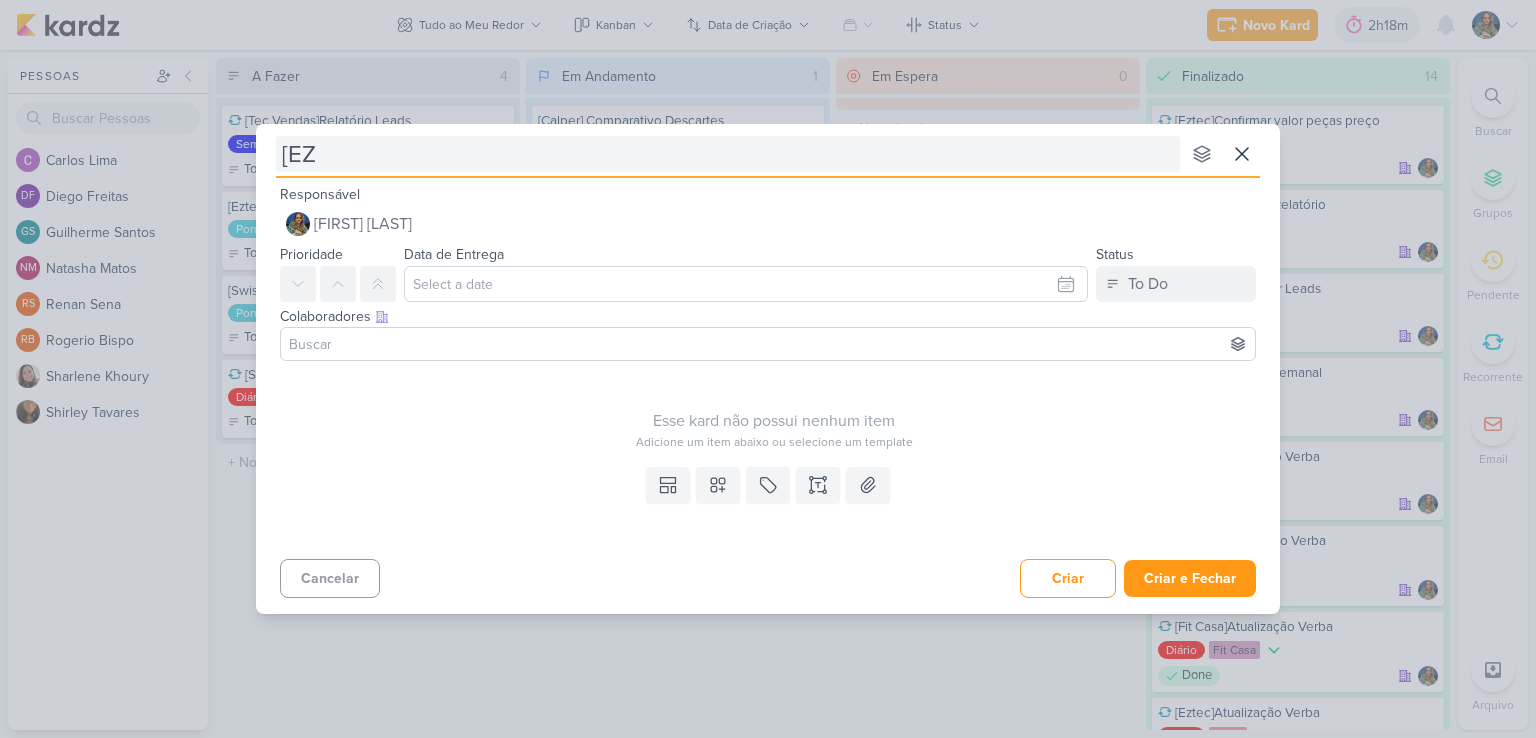 type on "[E" 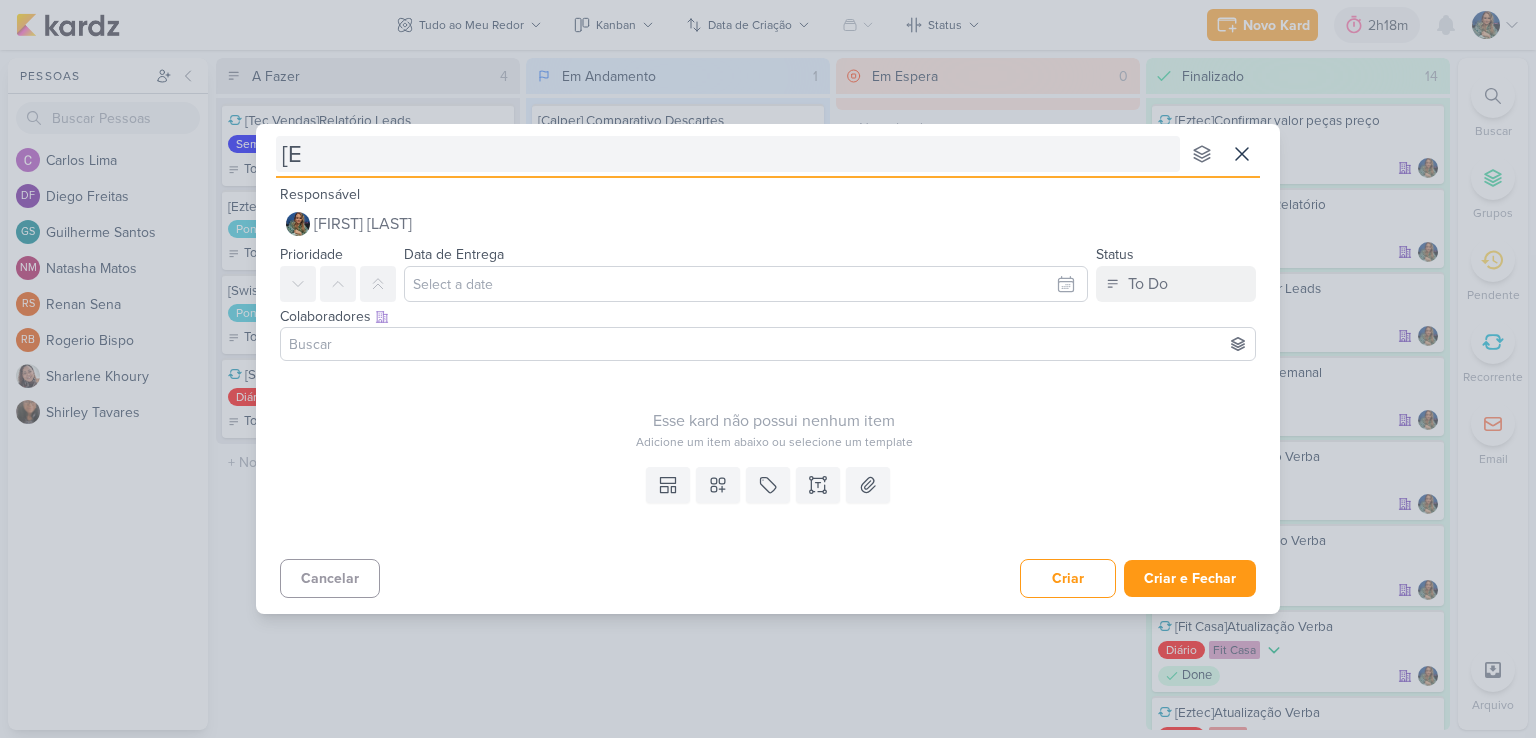 type 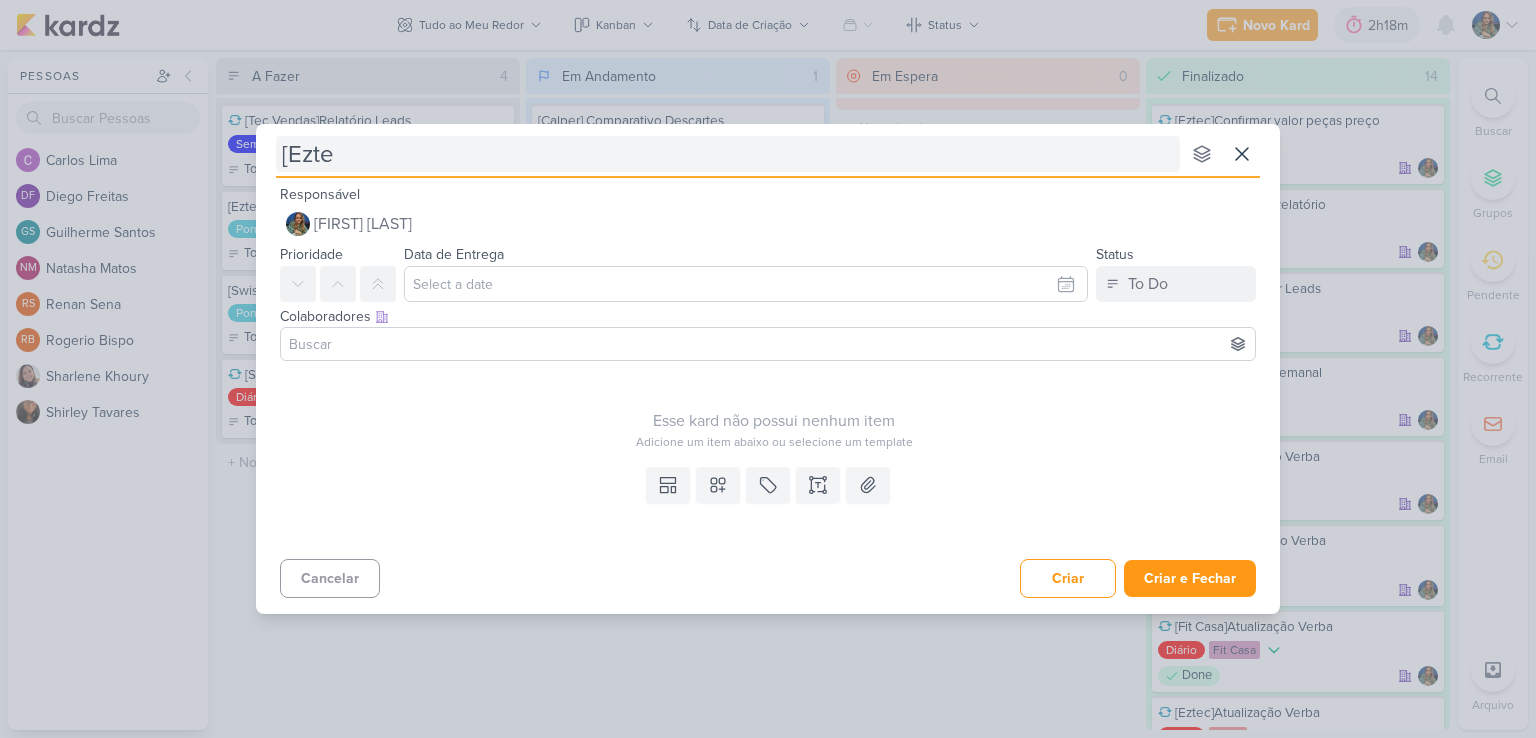 type on "[Eztec" 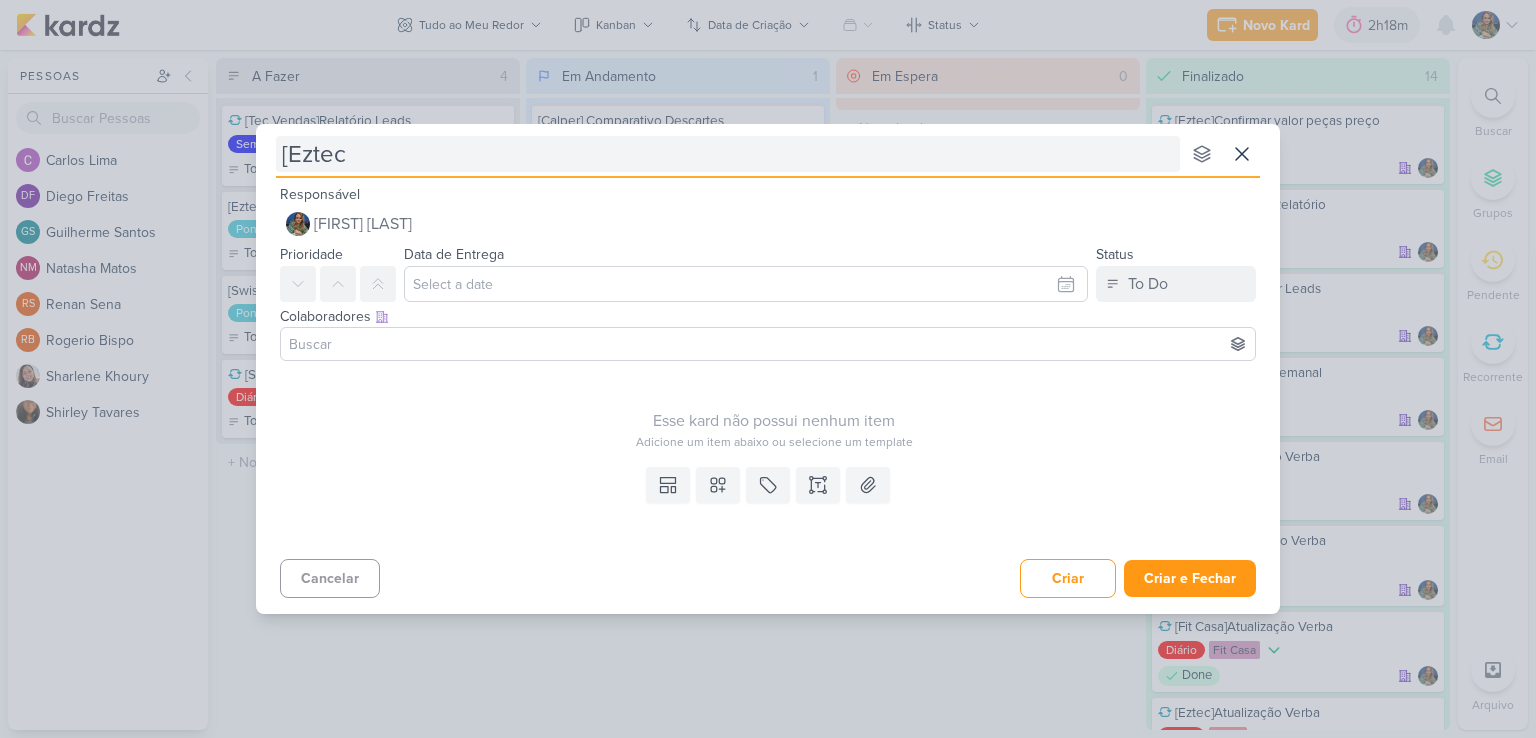 type 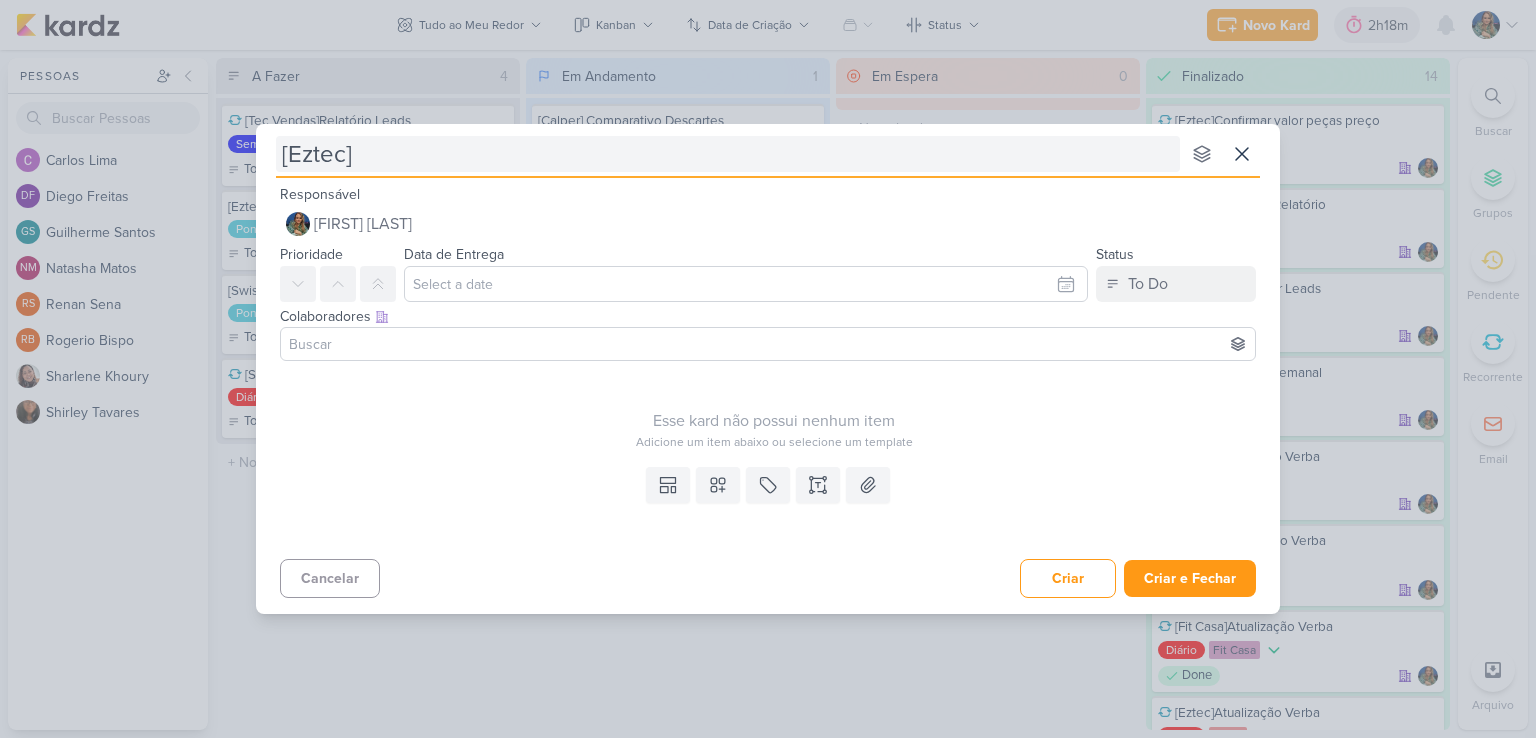 type 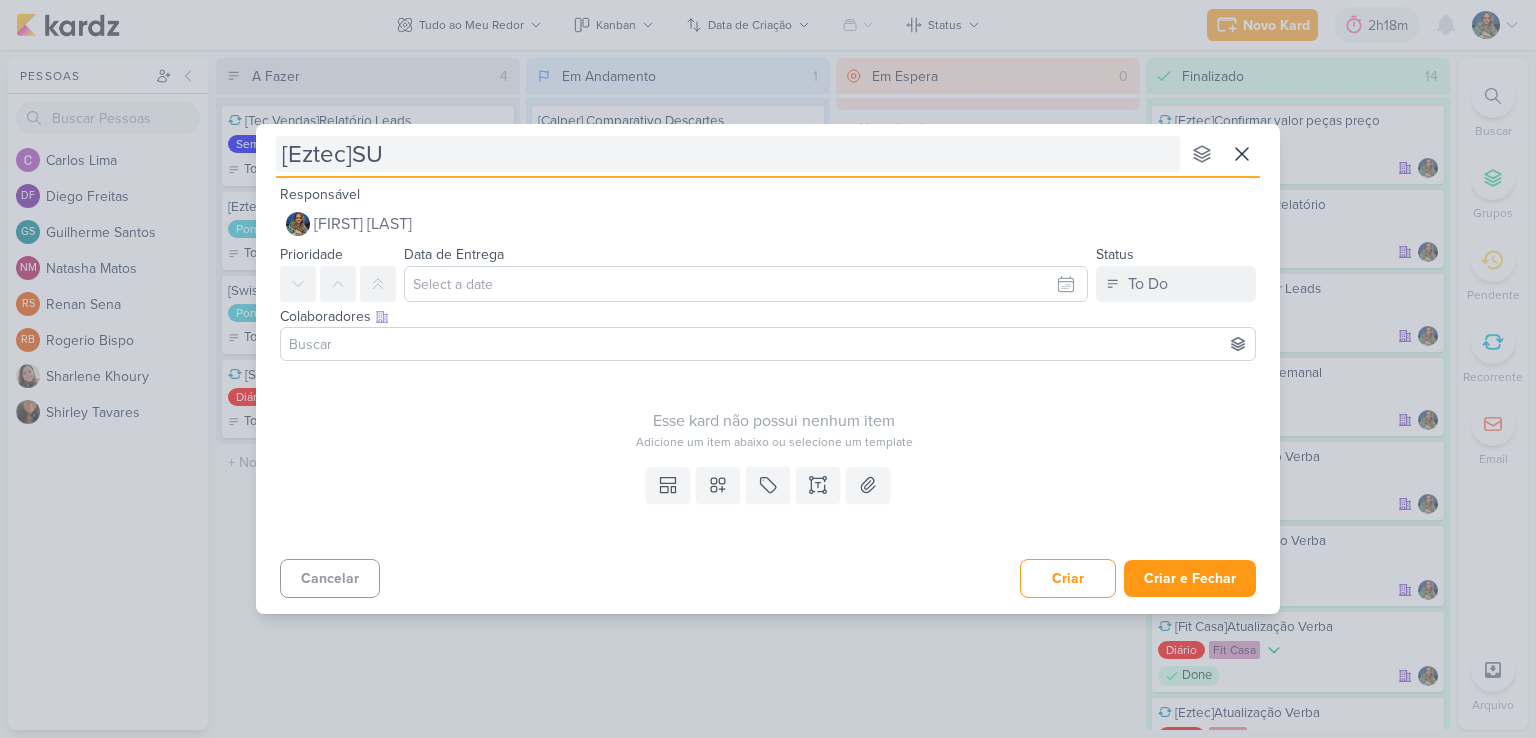 type on "[Eztec]S" 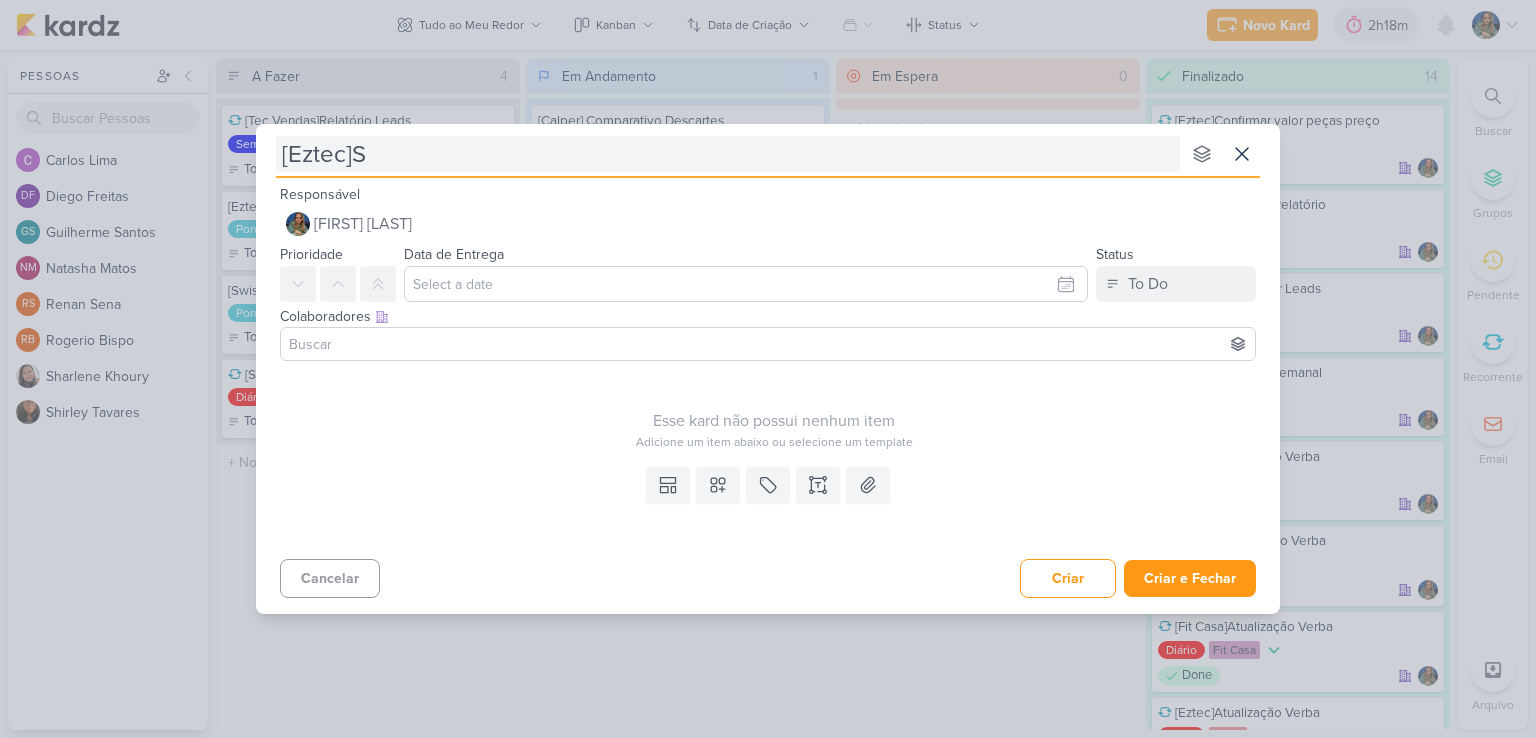 type 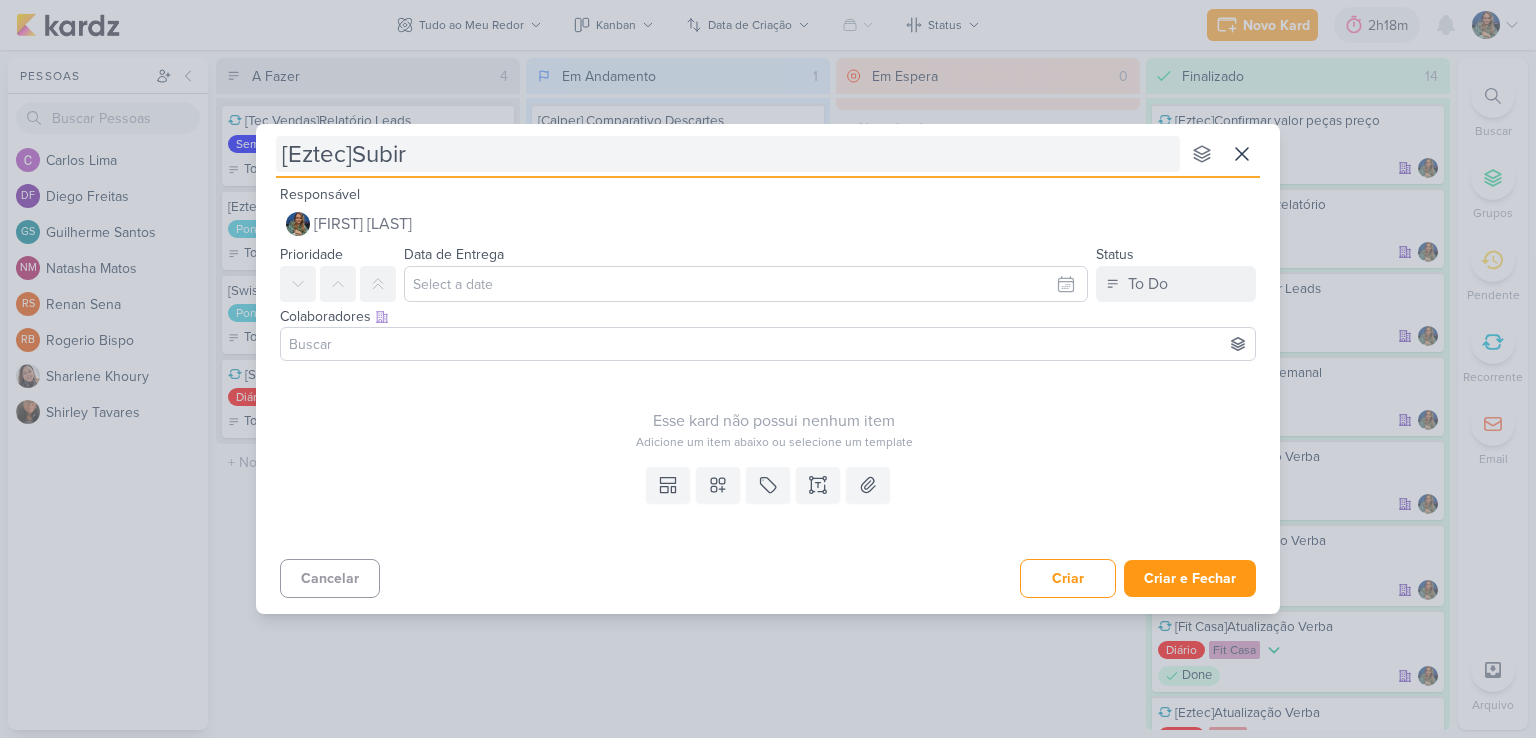 type on "[Eztec]Subir" 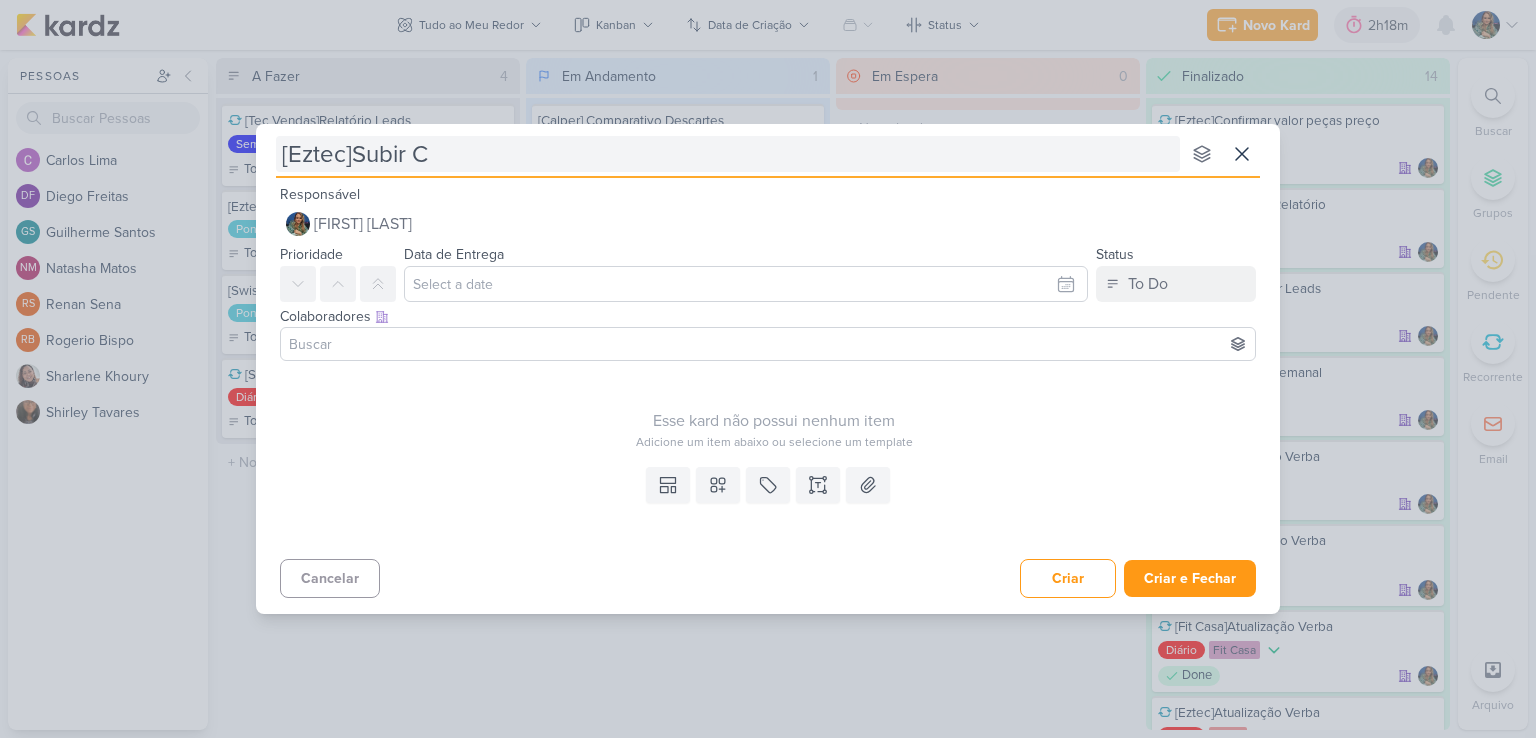 type 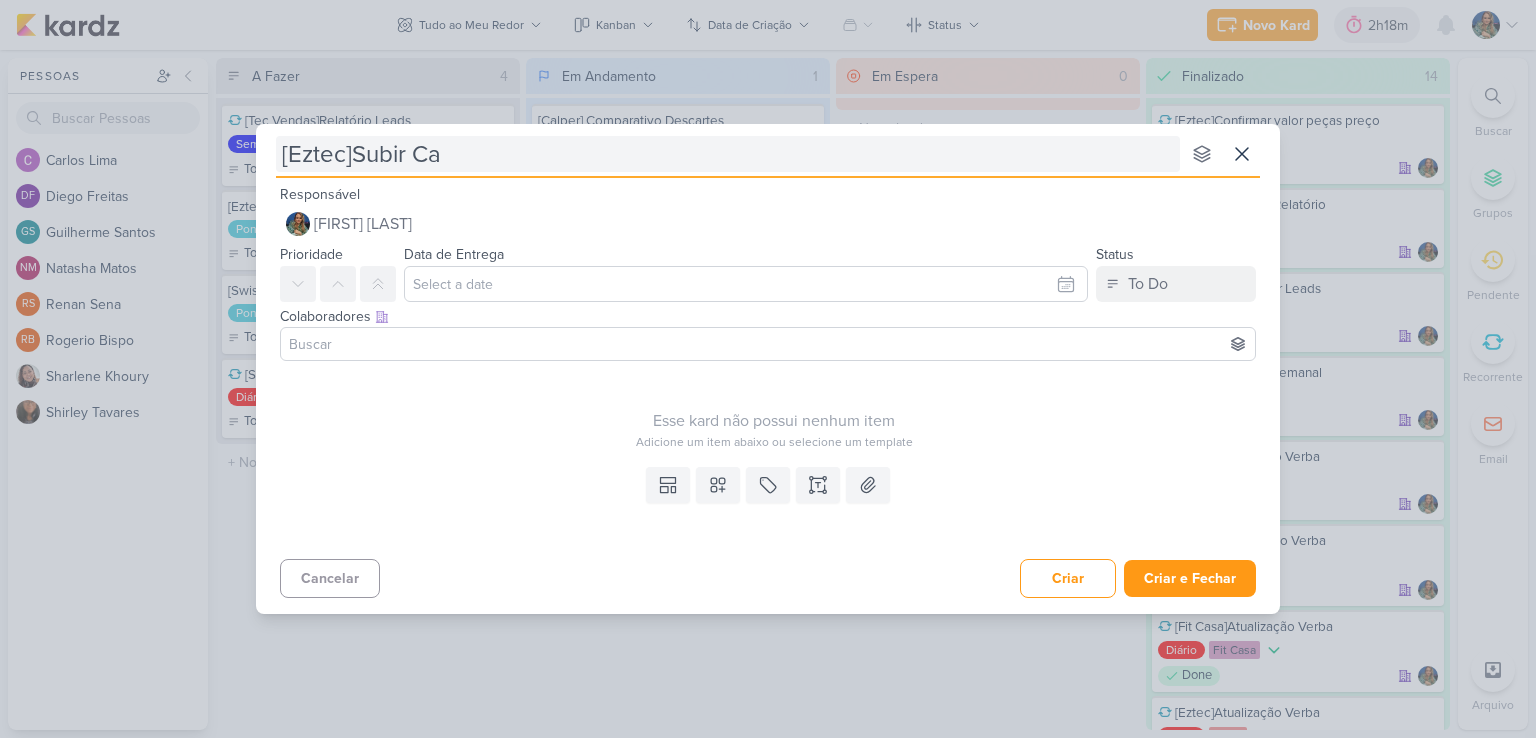 type on "[Eztec]Subir Cam" 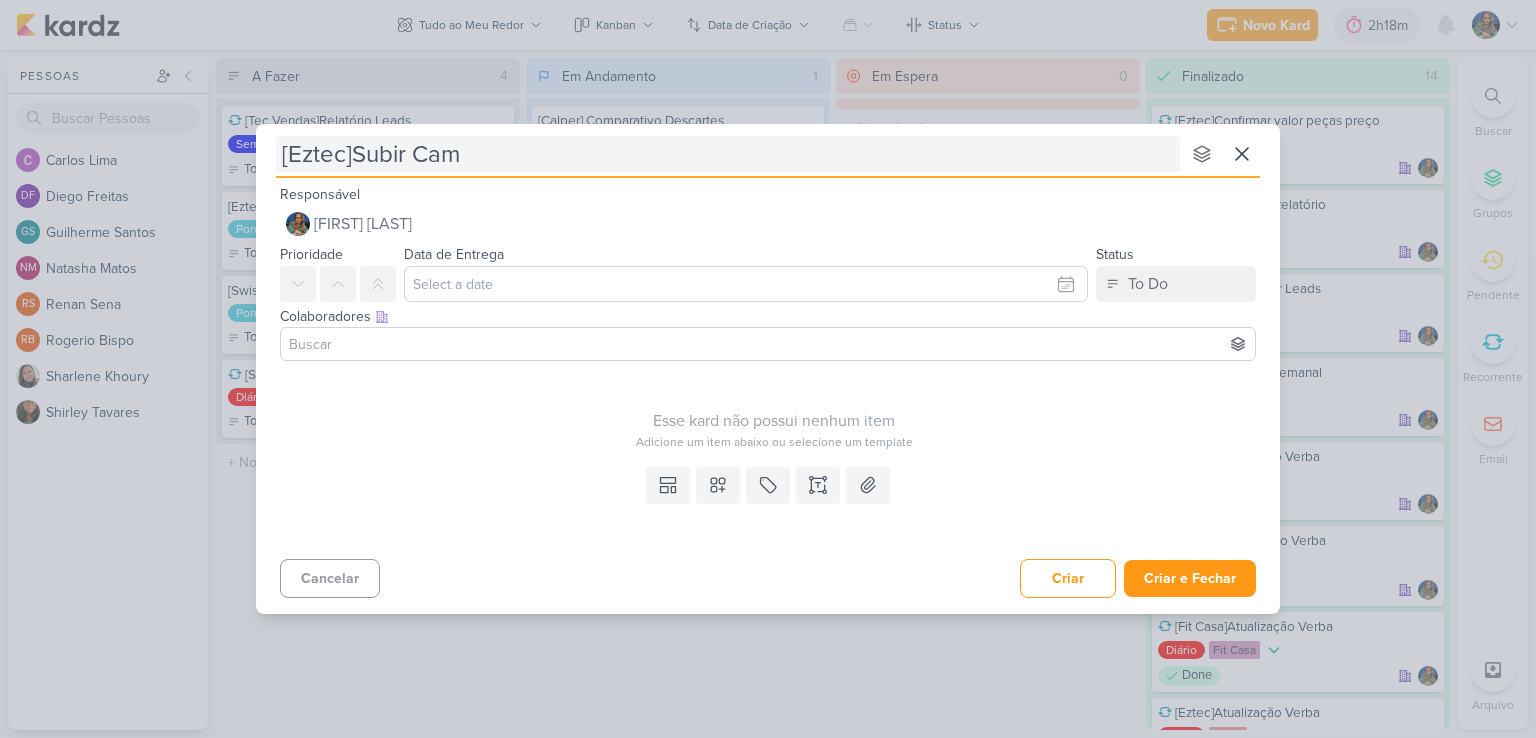 type 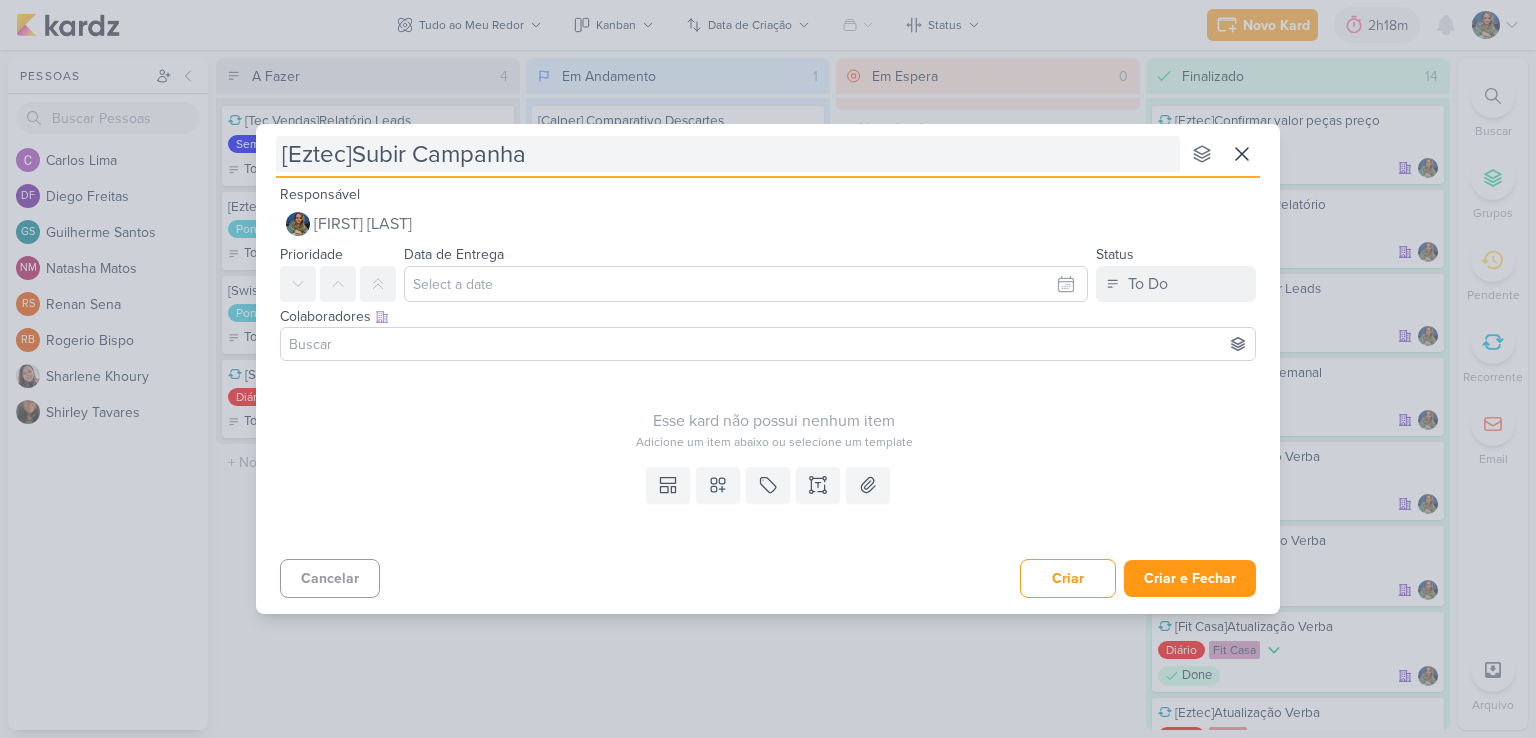 type on "[Eztec]Subir Campanha D" 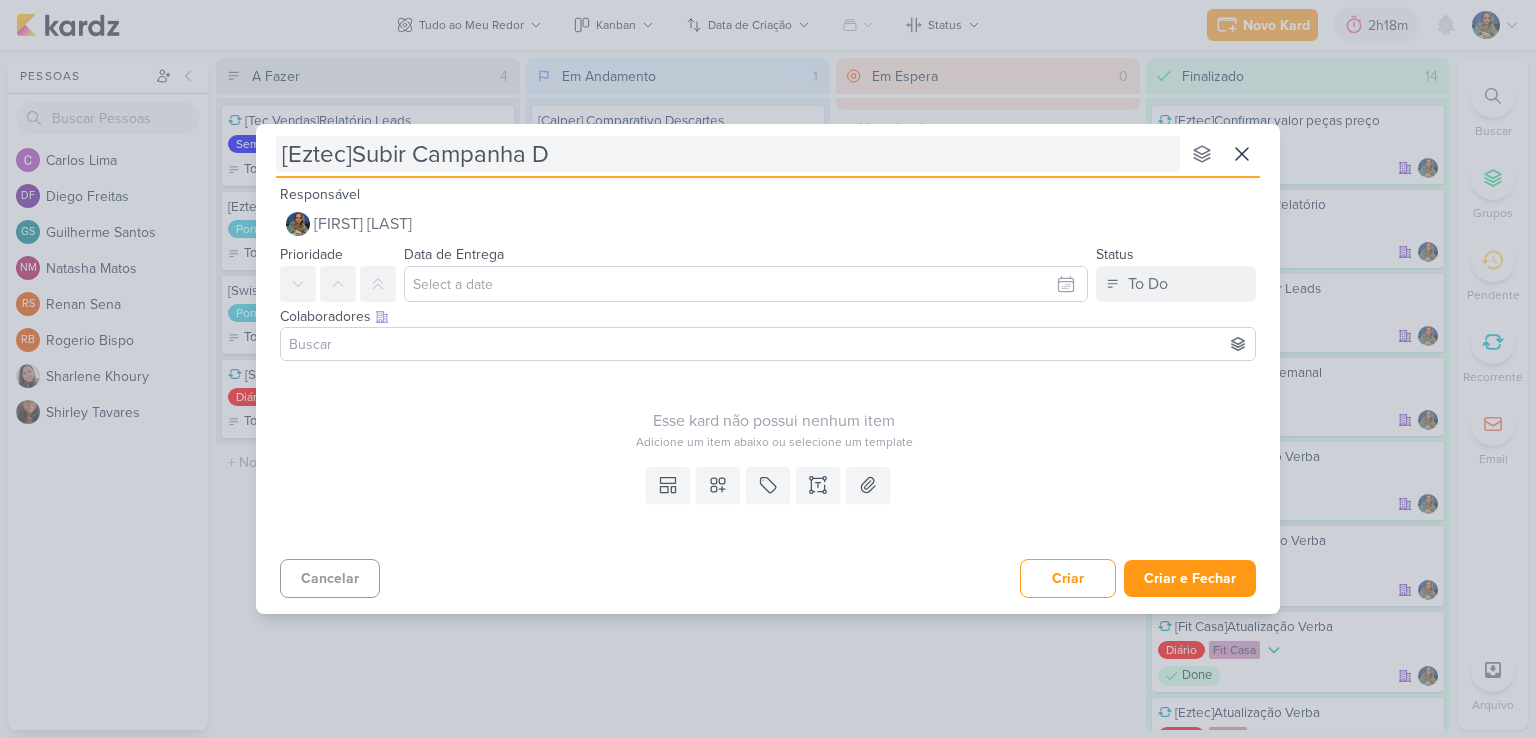 type 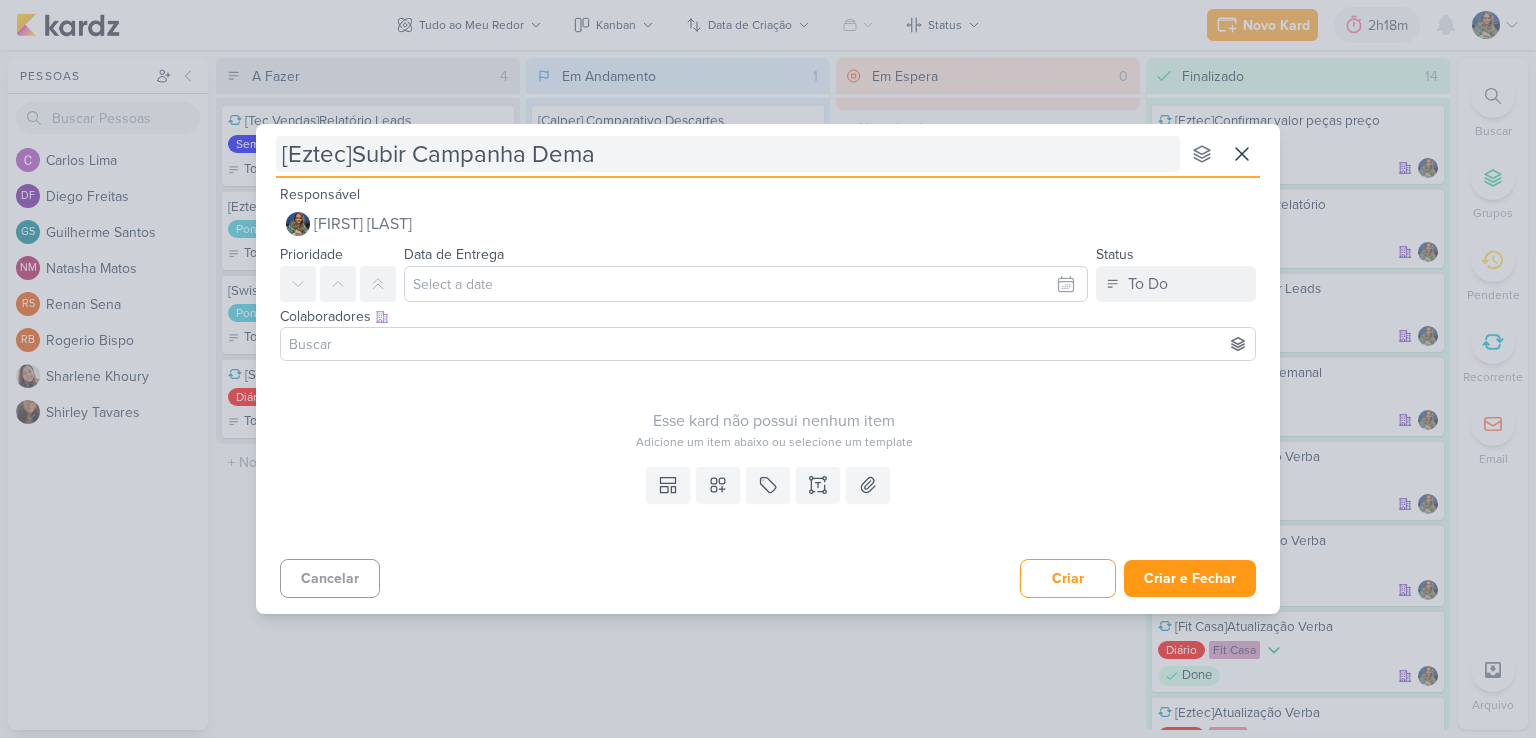type on "[Eztec]Subir Campanha Deman" 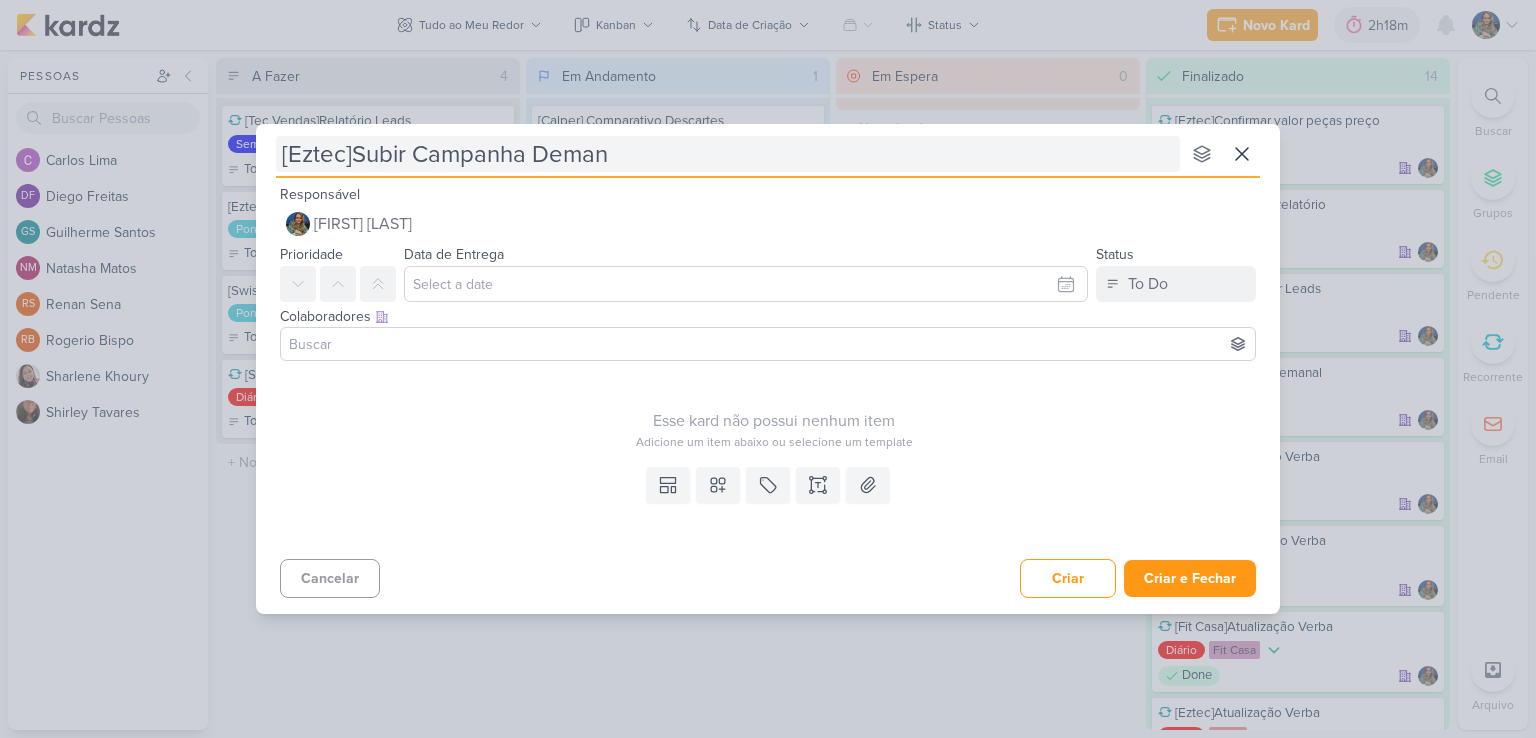 type 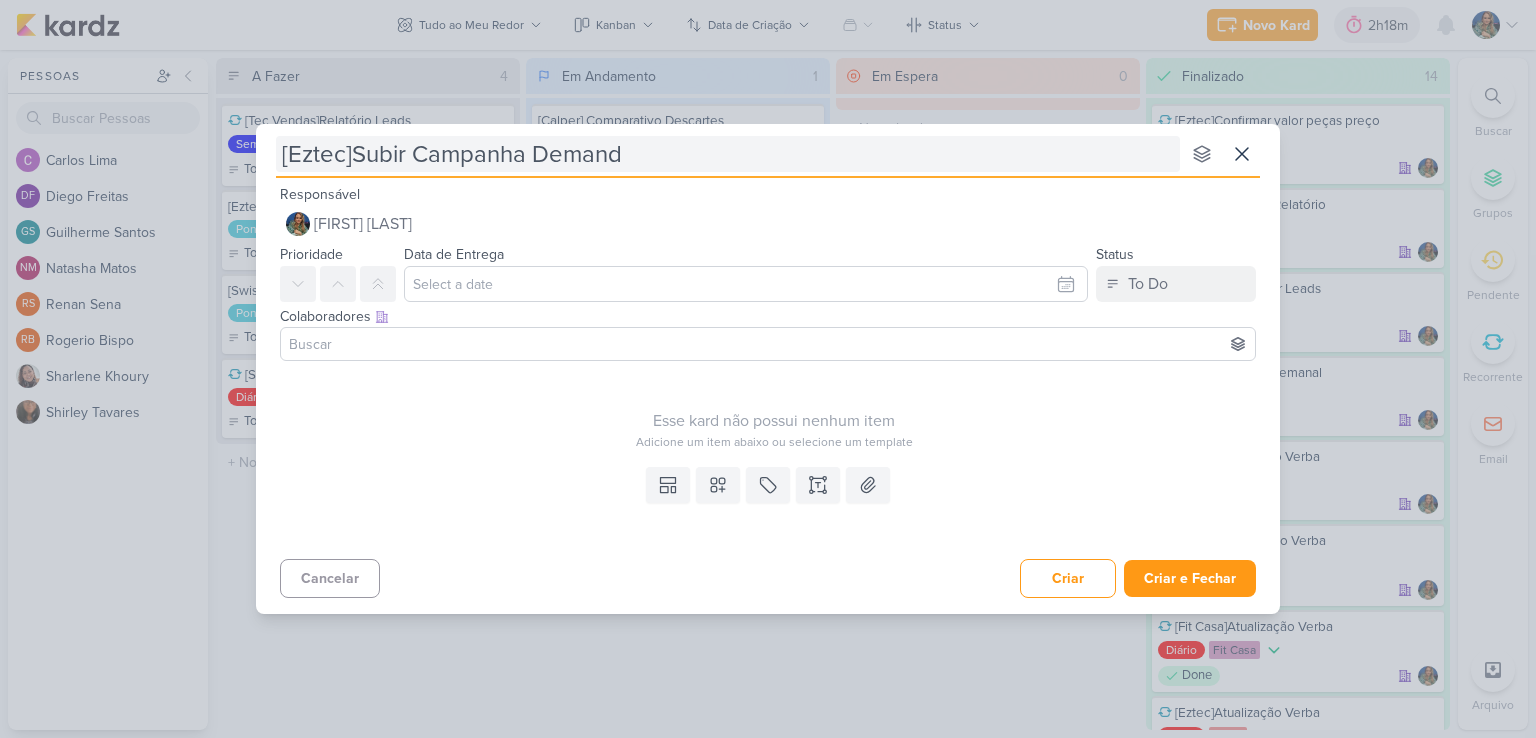 type on "[Eztec]Subir Campanha Demand G" 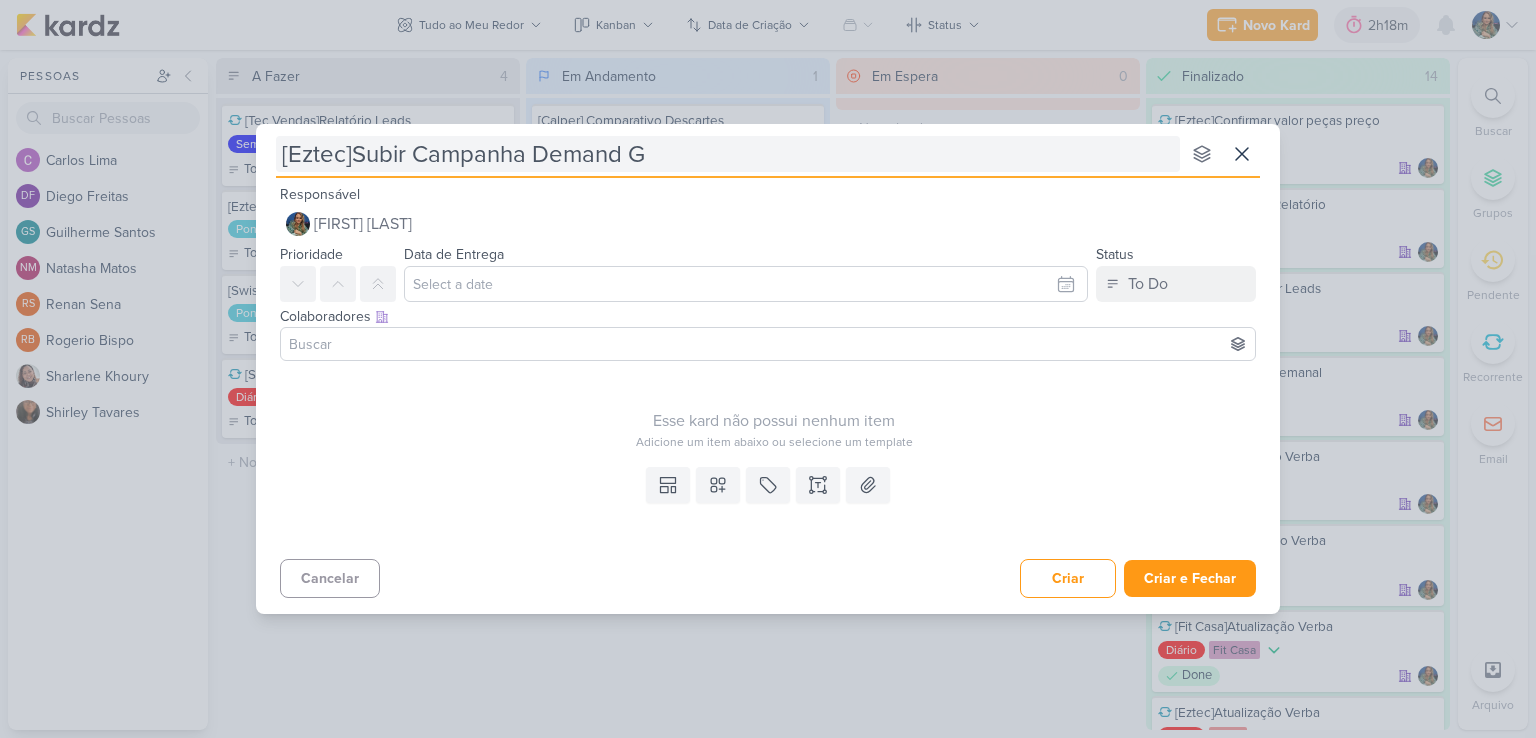 type 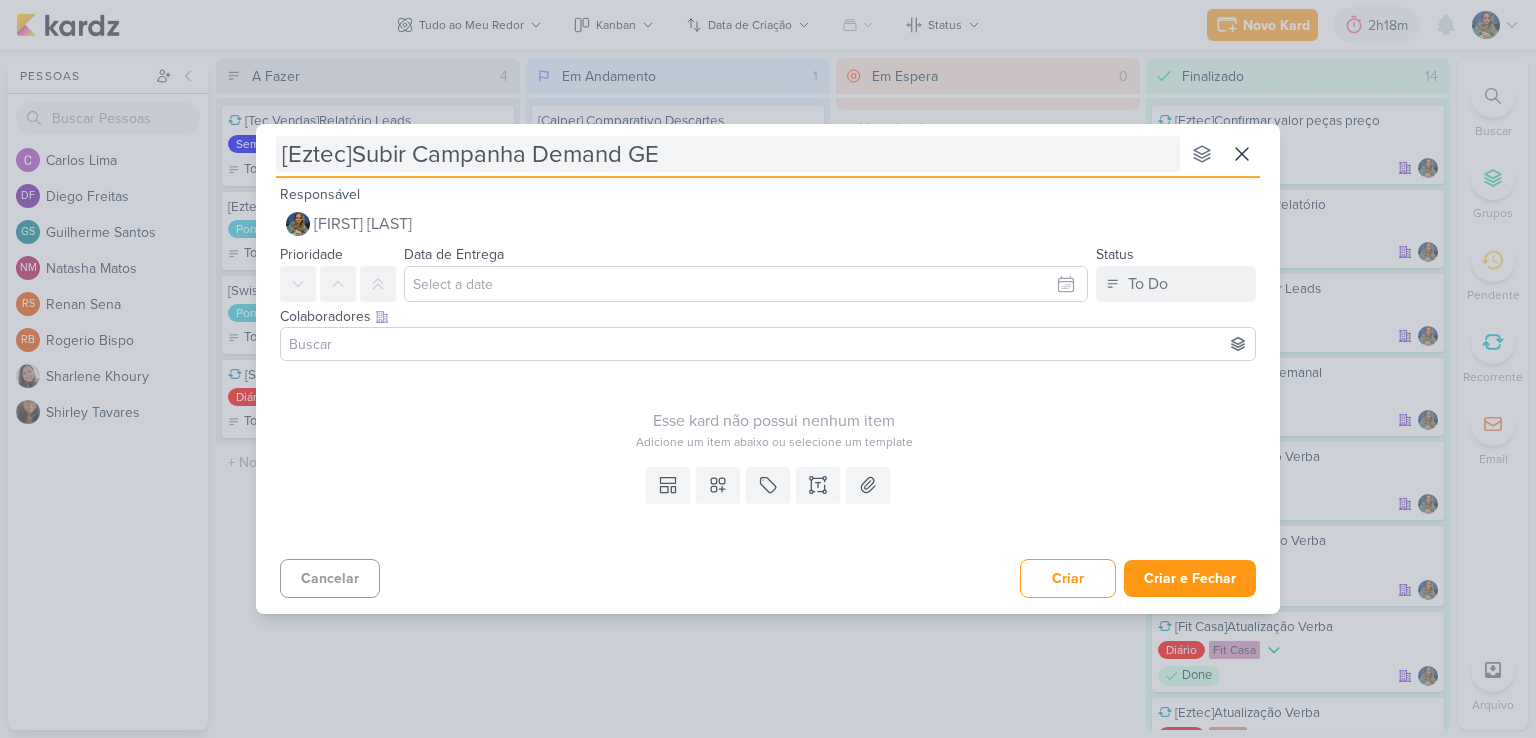 type 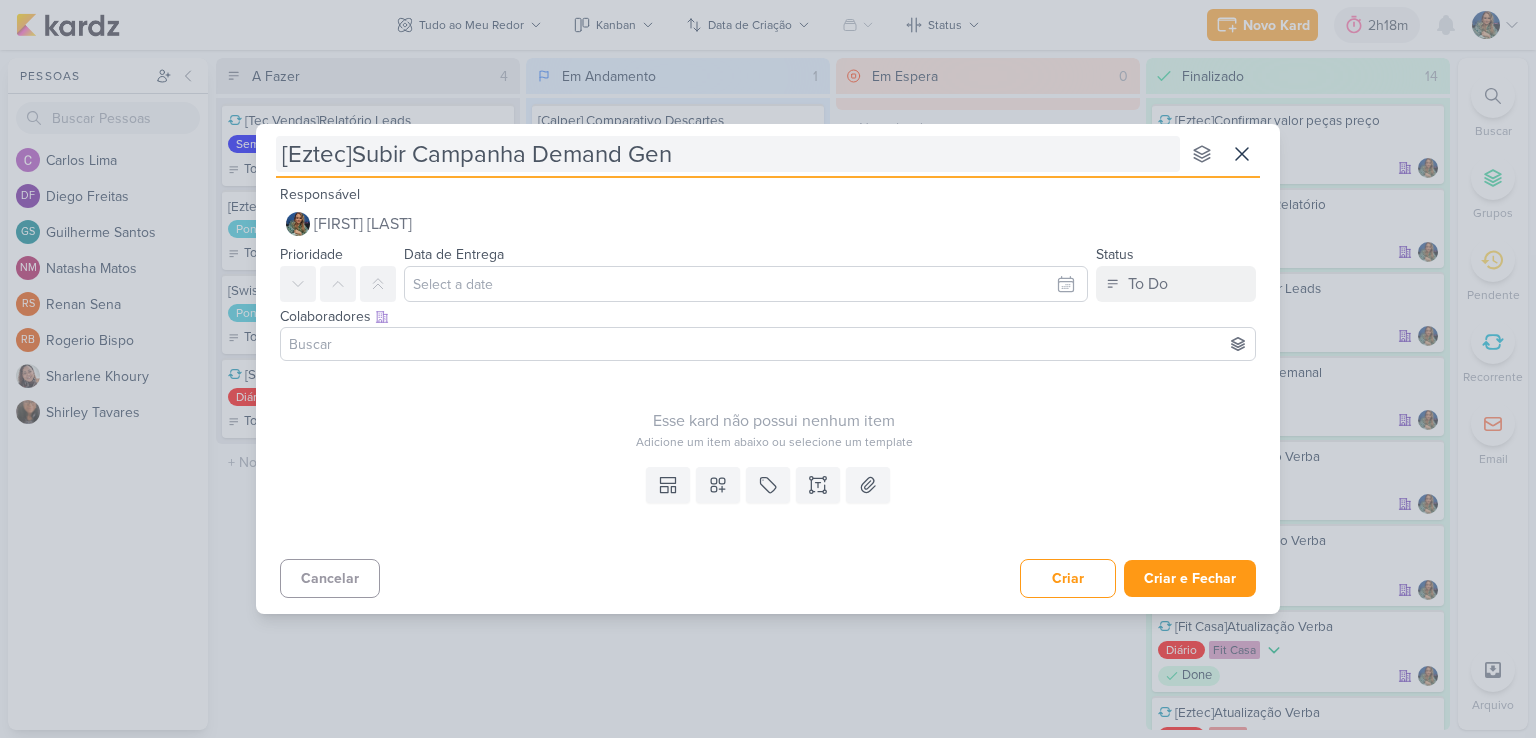 type on "[Eztec]Subir Campanha Demand Gen" 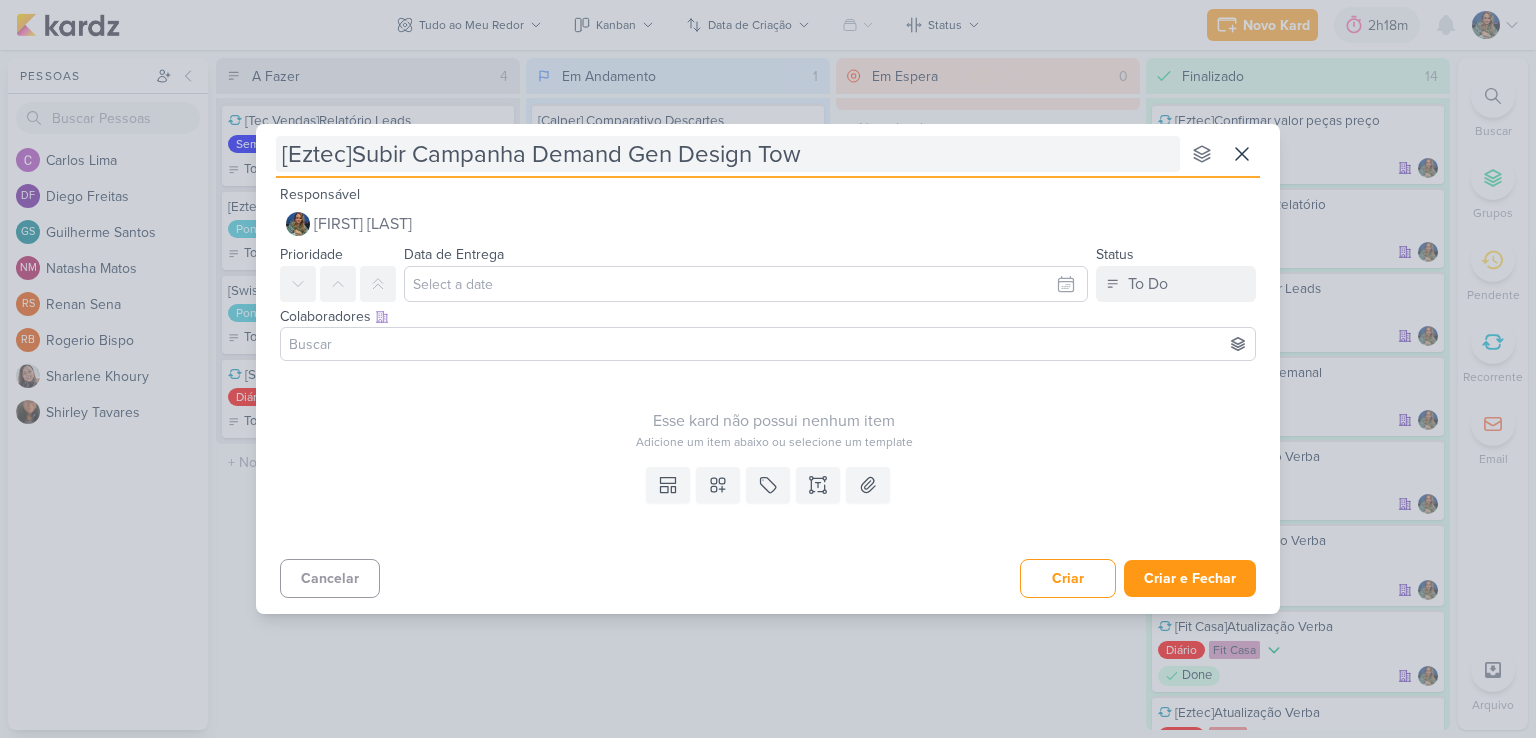 type on "[Eztec]Subir Campanha Demand Gen Design Towe" 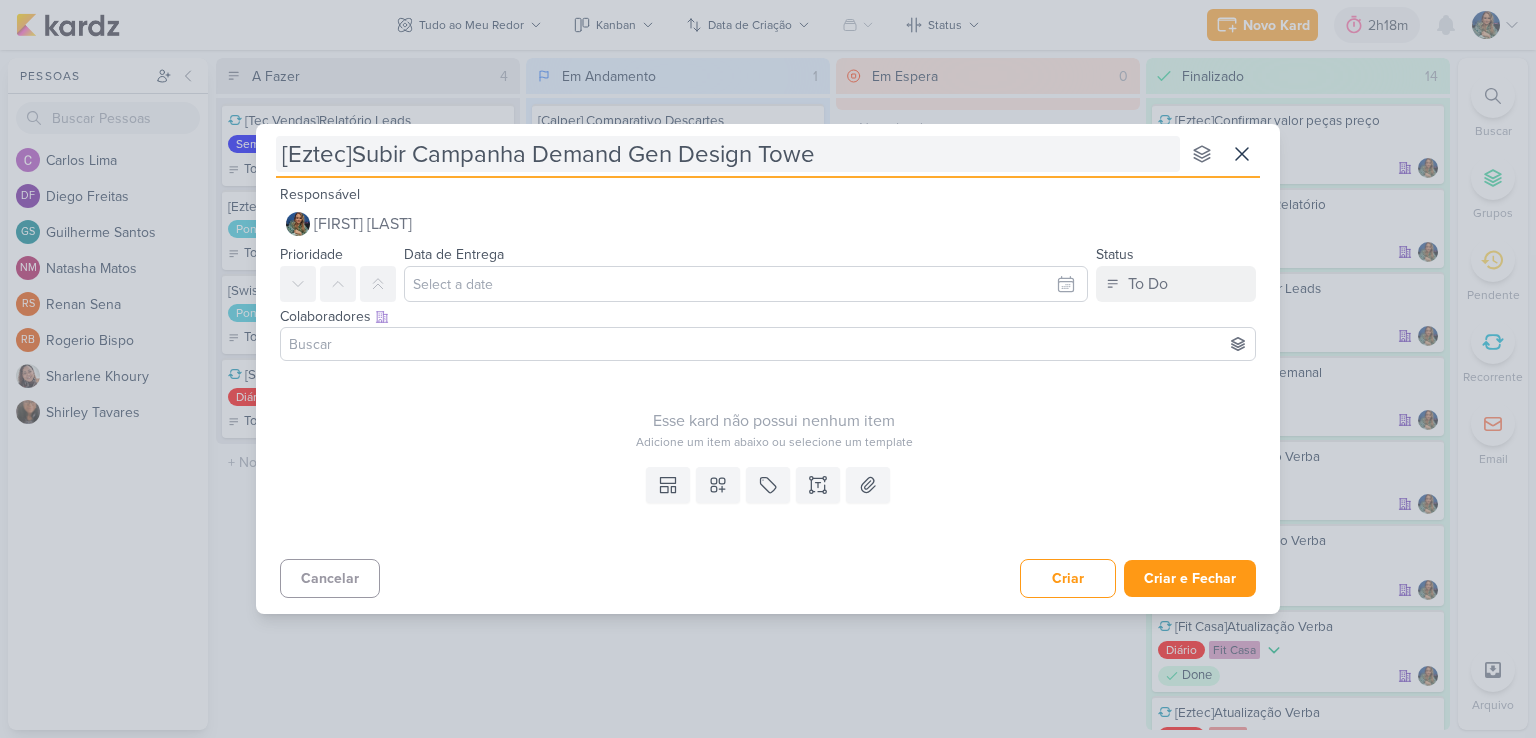 type 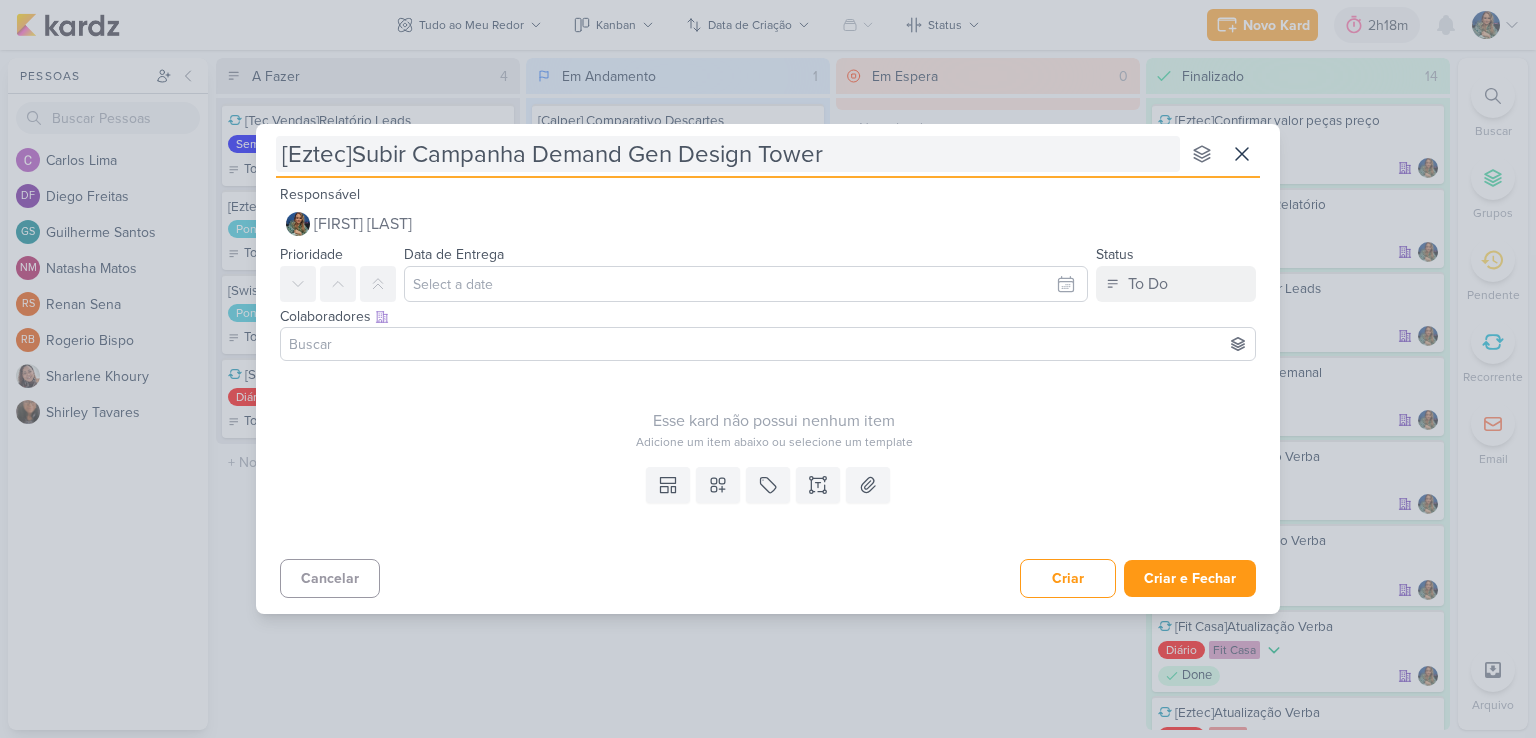 type 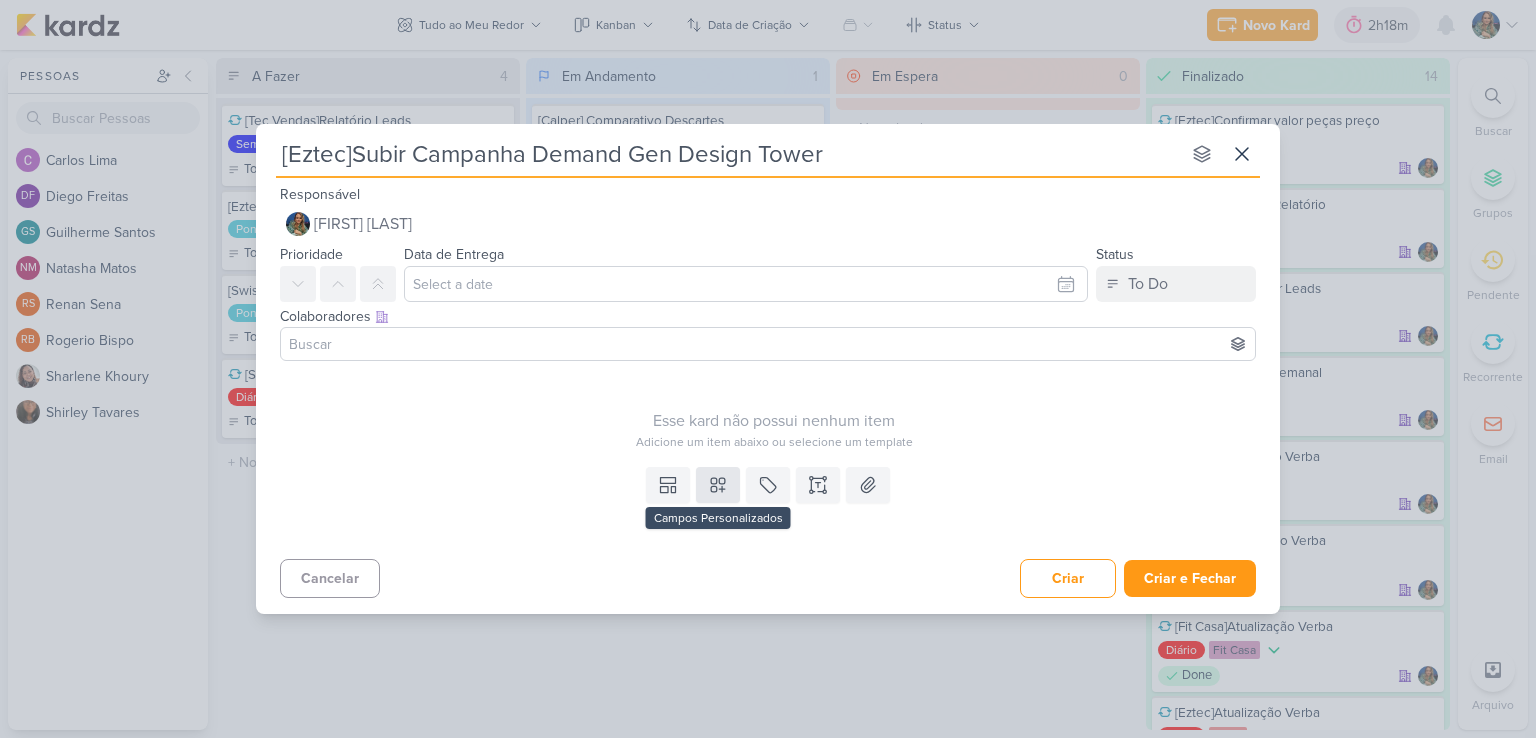 type on "[Eztec]Subir Campanha Demand Gen Design Tower" 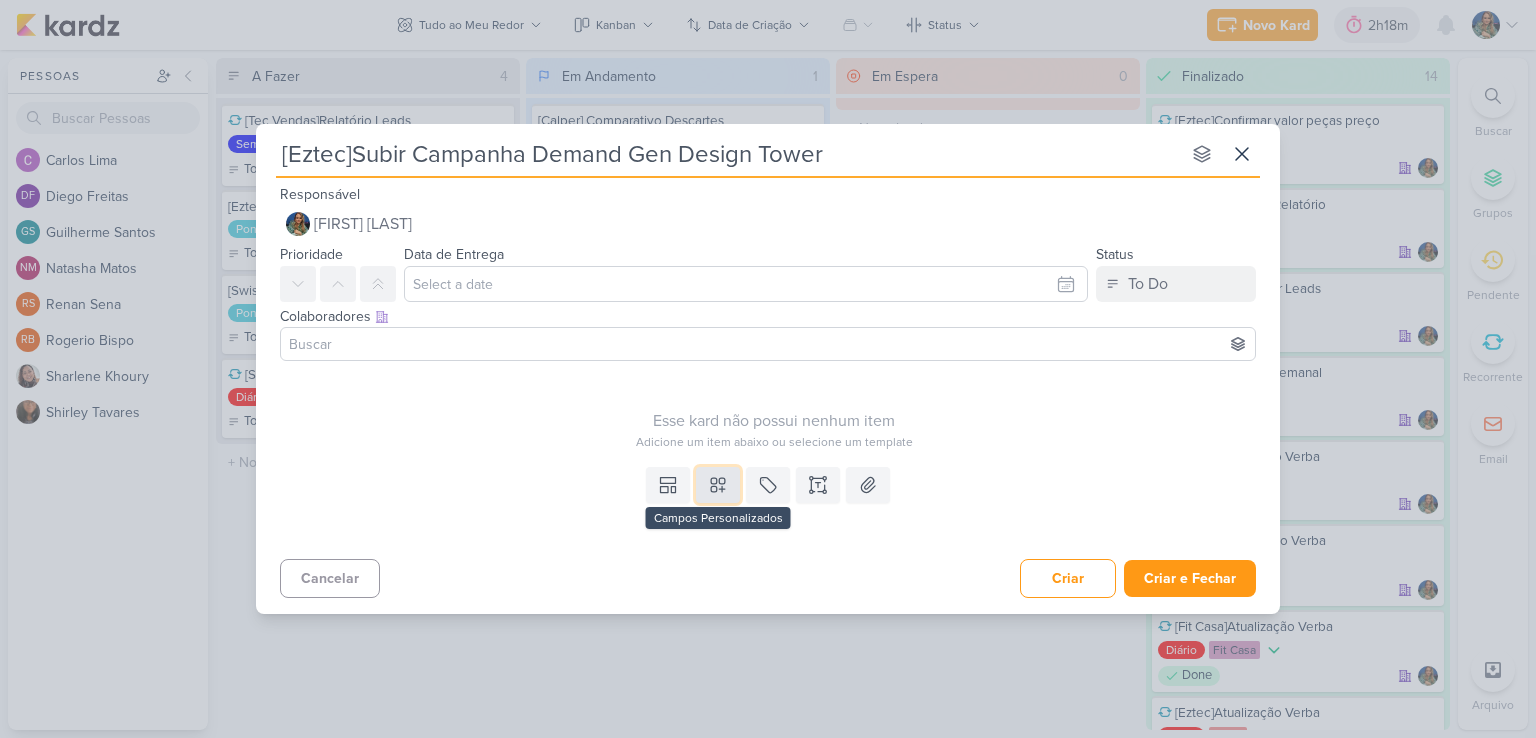 click at bounding box center [718, 485] 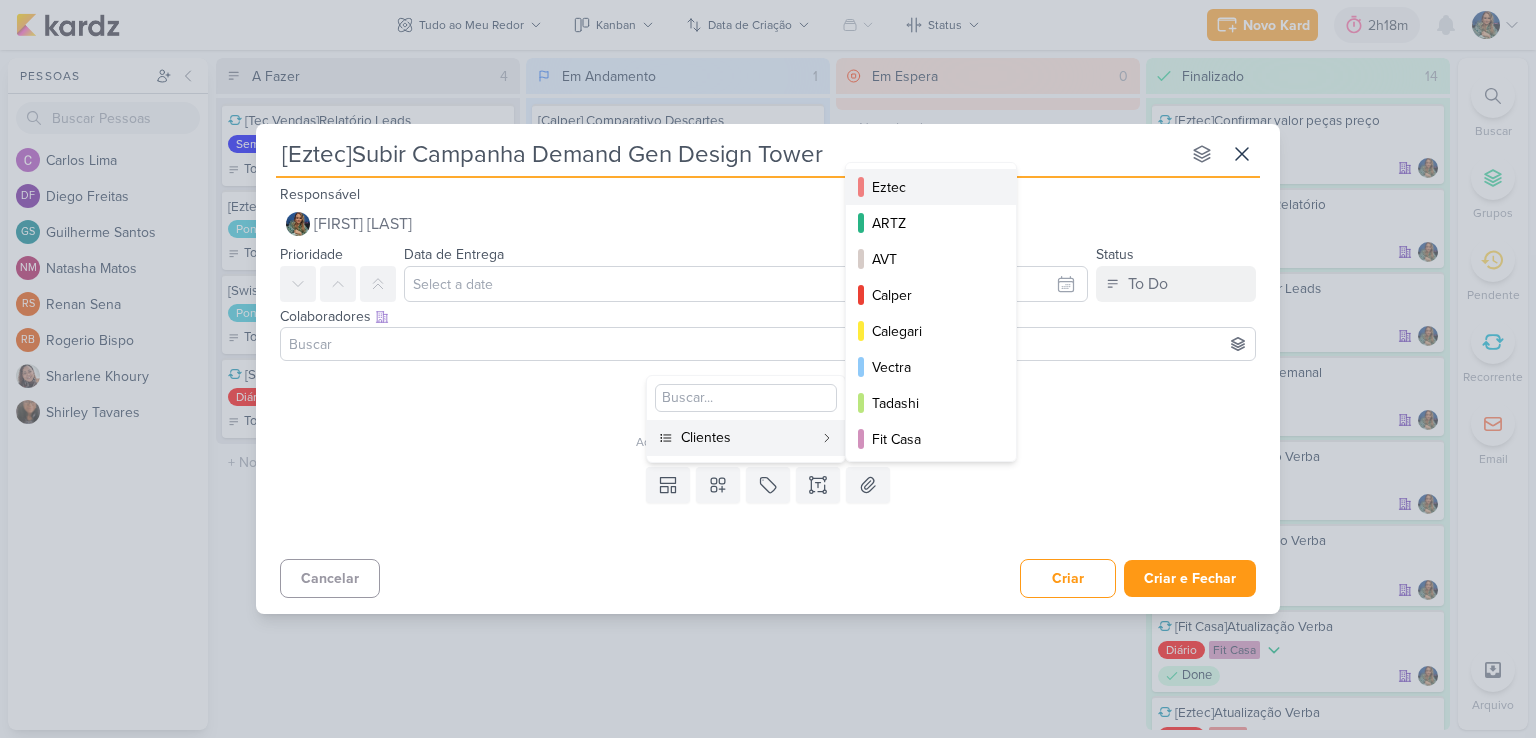 click on "Eztec" at bounding box center (932, 187) 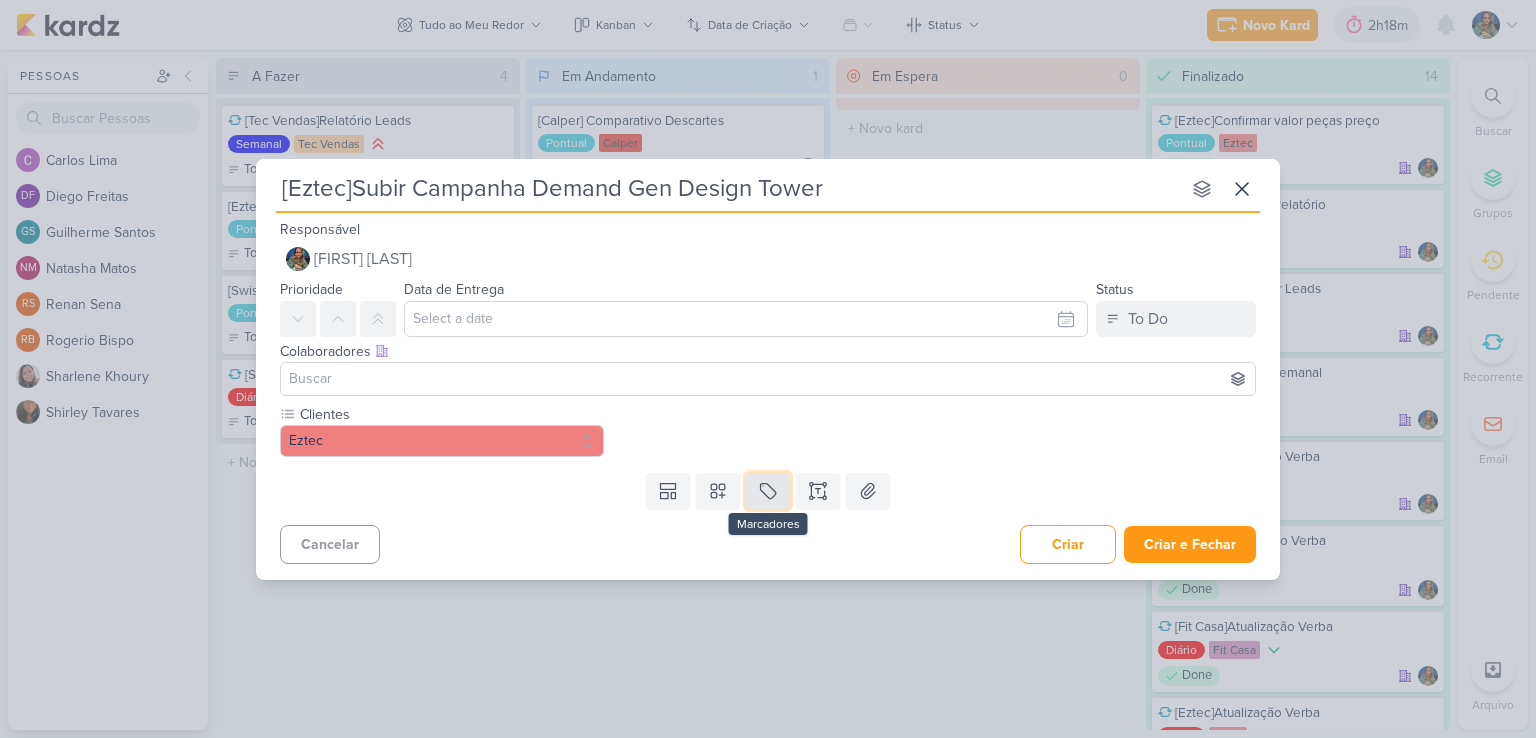click at bounding box center (768, 491) 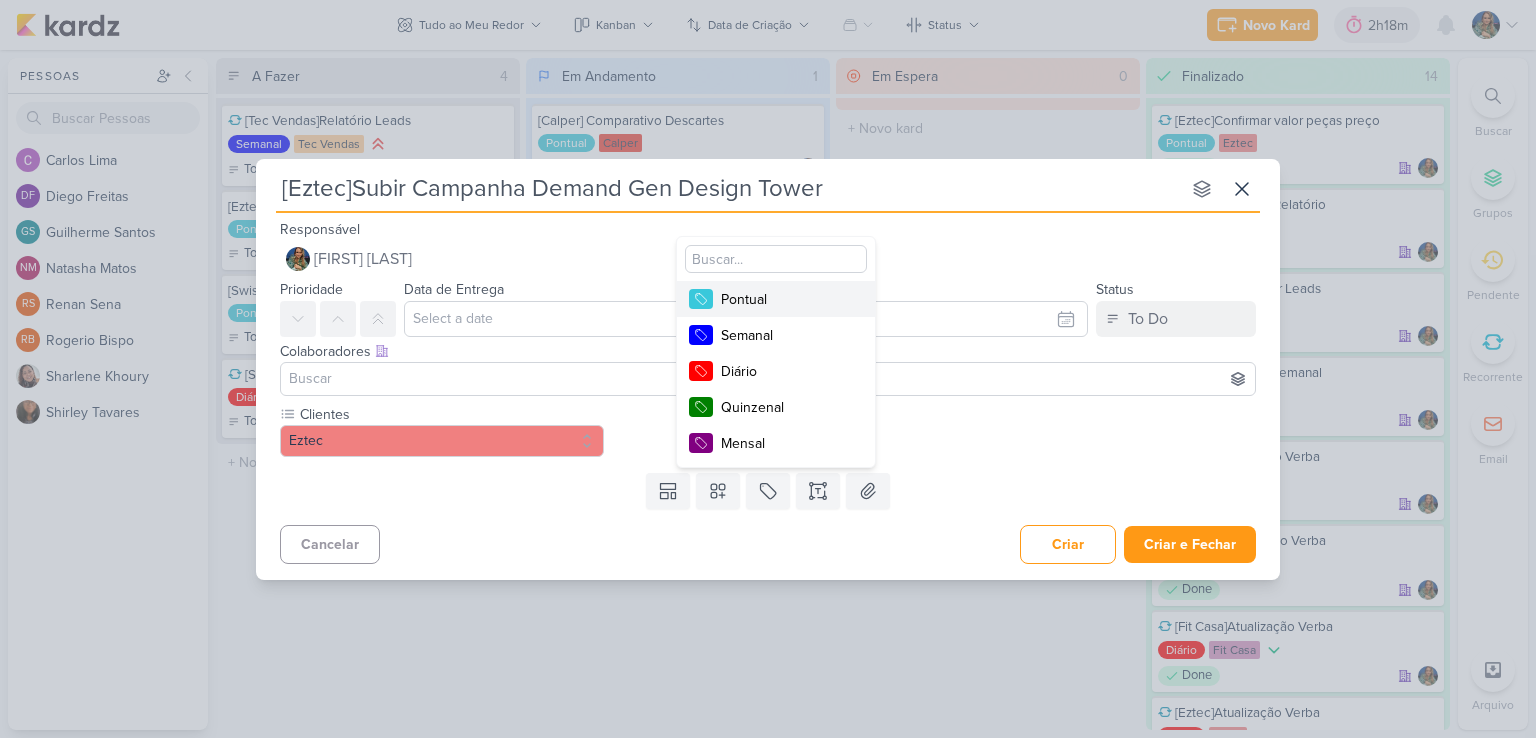 click on "Pontual" at bounding box center [786, 299] 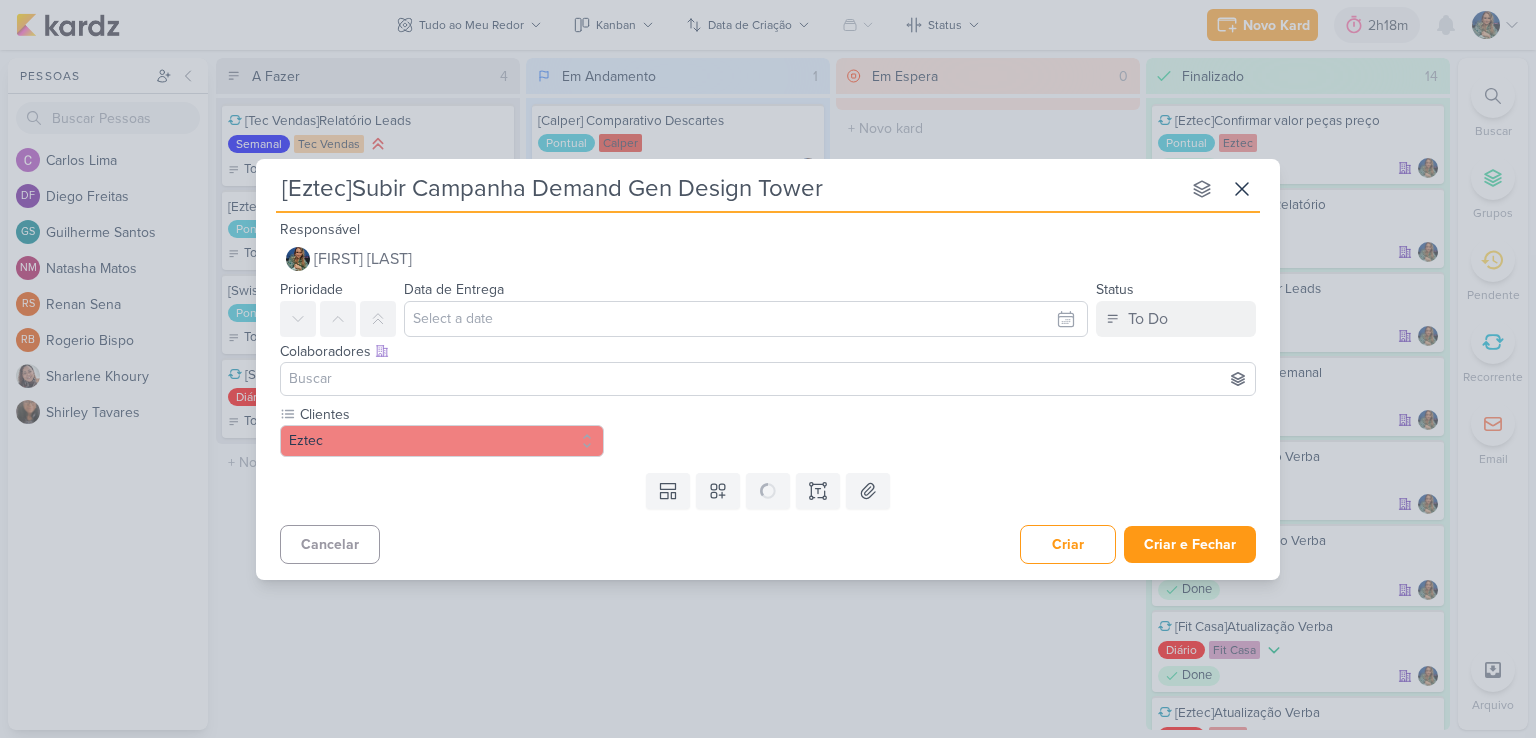 type 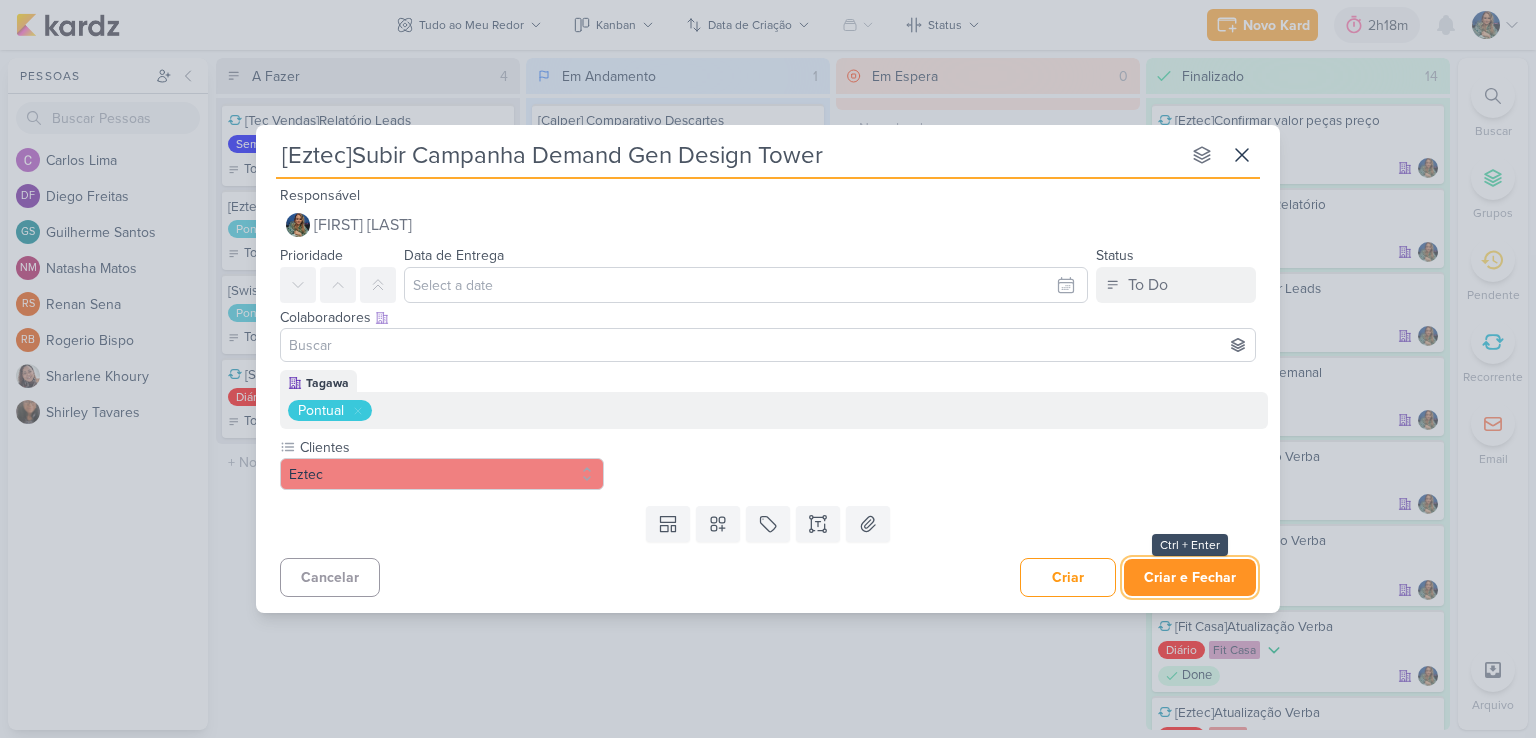click on "Criar e Fechar" at bounding box center [1190, 577] 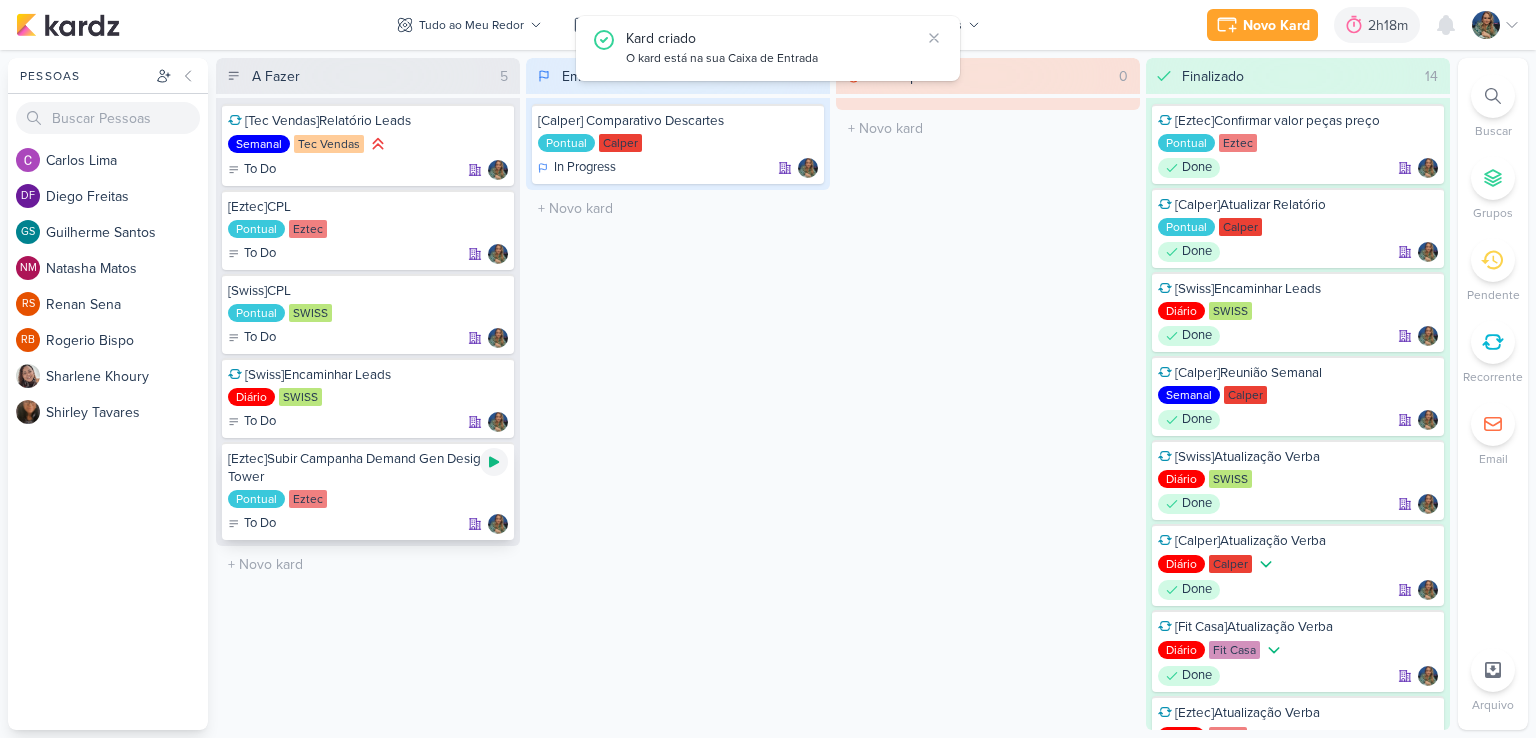 click 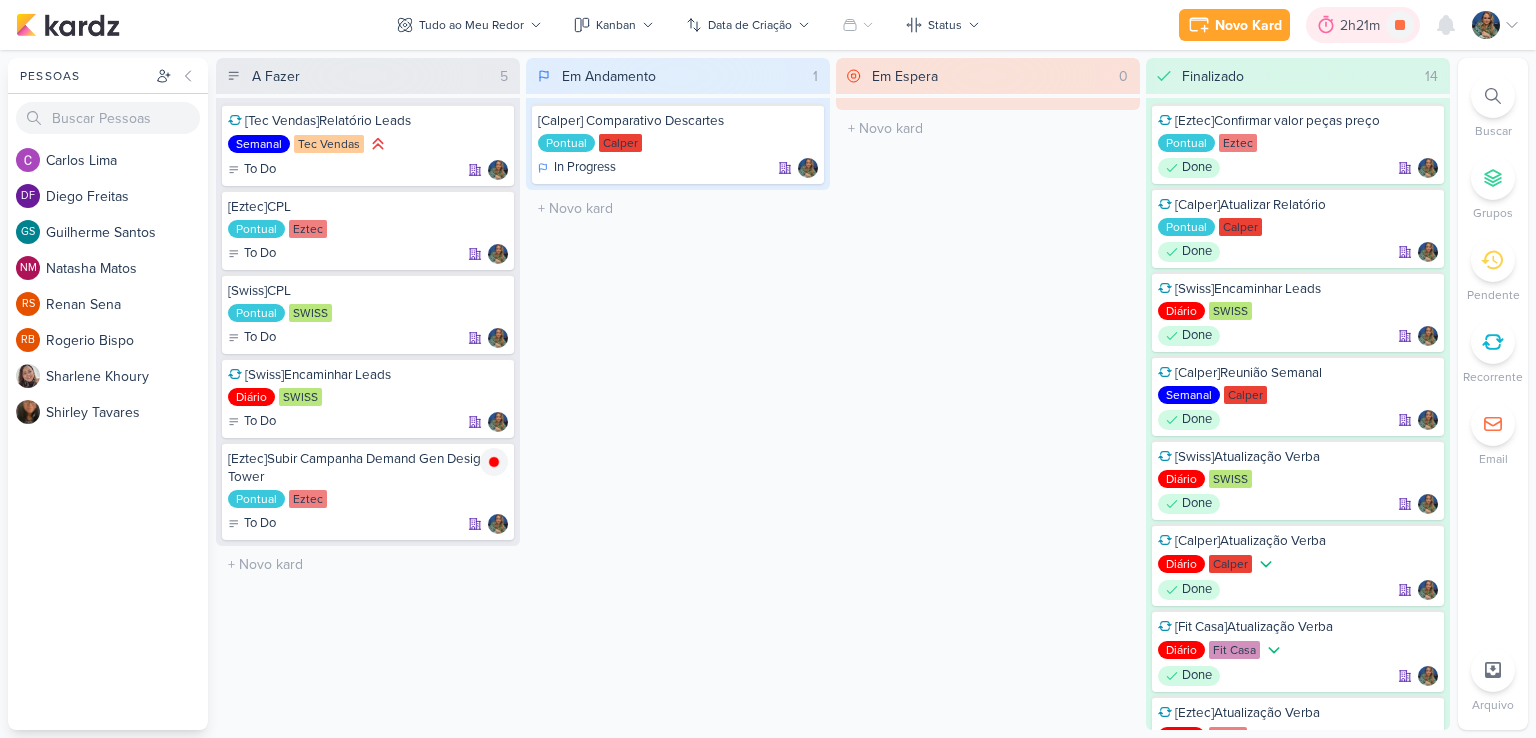 click on "2h21m" at bounding box center (1363, 25) 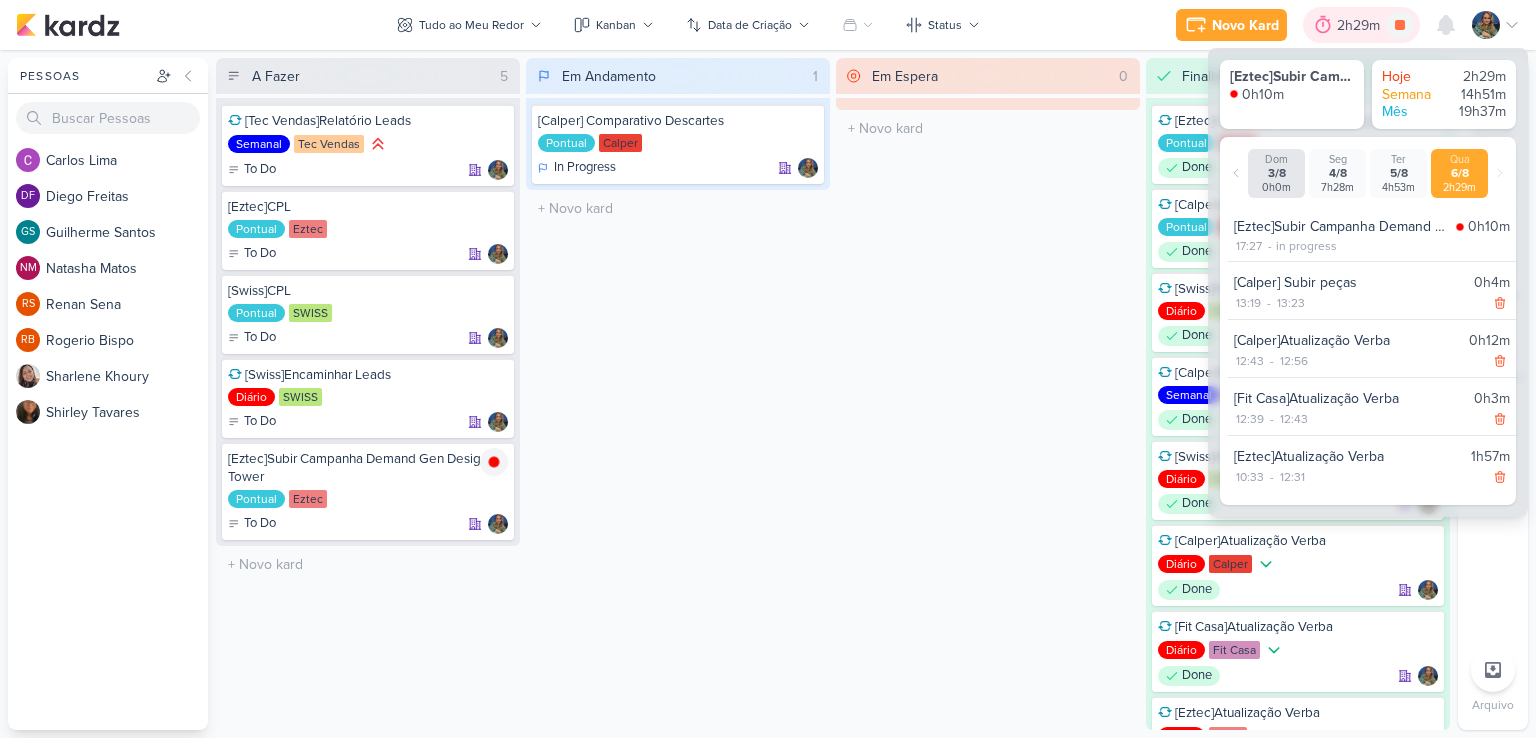 click on "2h29m" at bounding box center [1361, 25] 